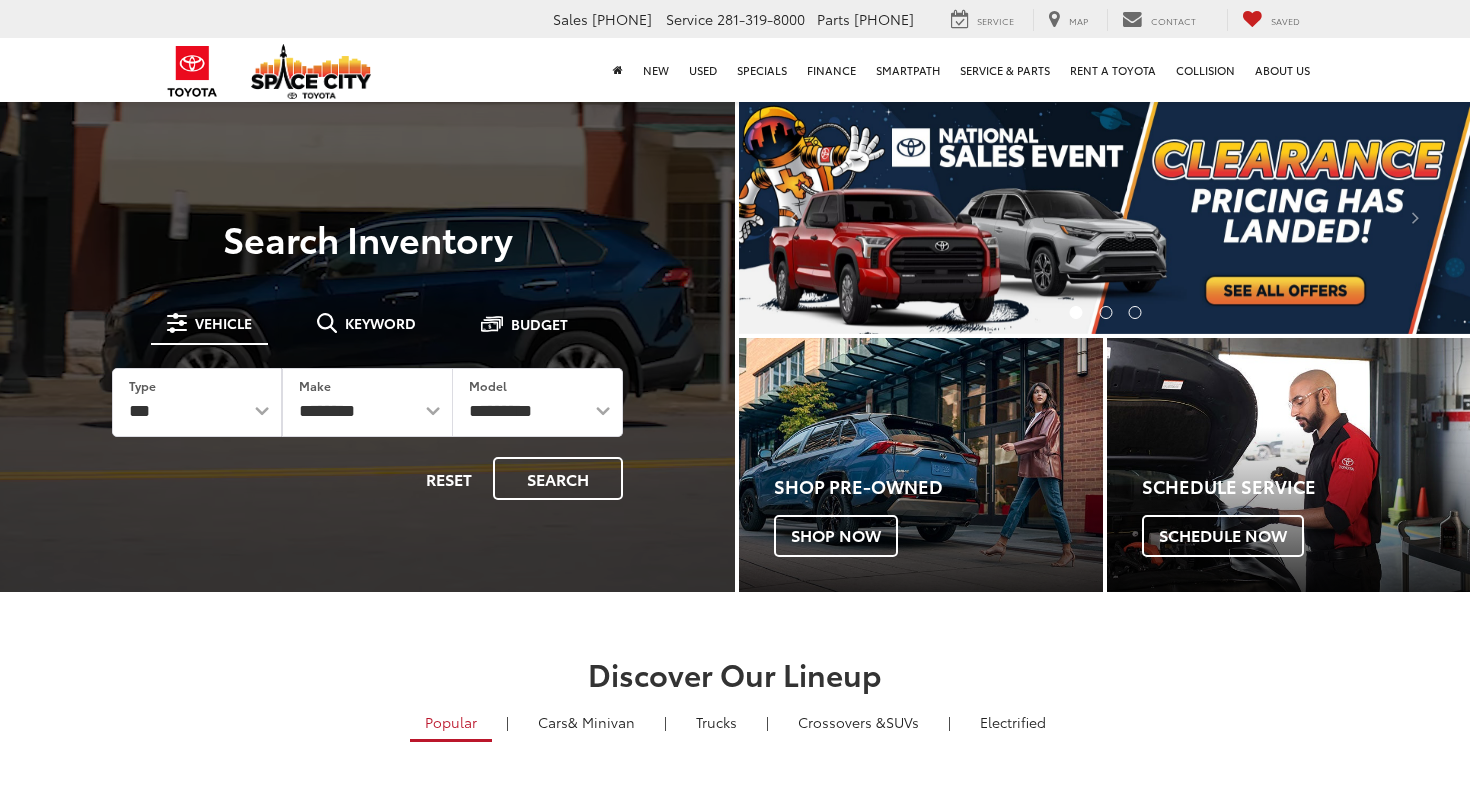 scroll, scrollTop: 0, scrollLeft: 0, axis: both 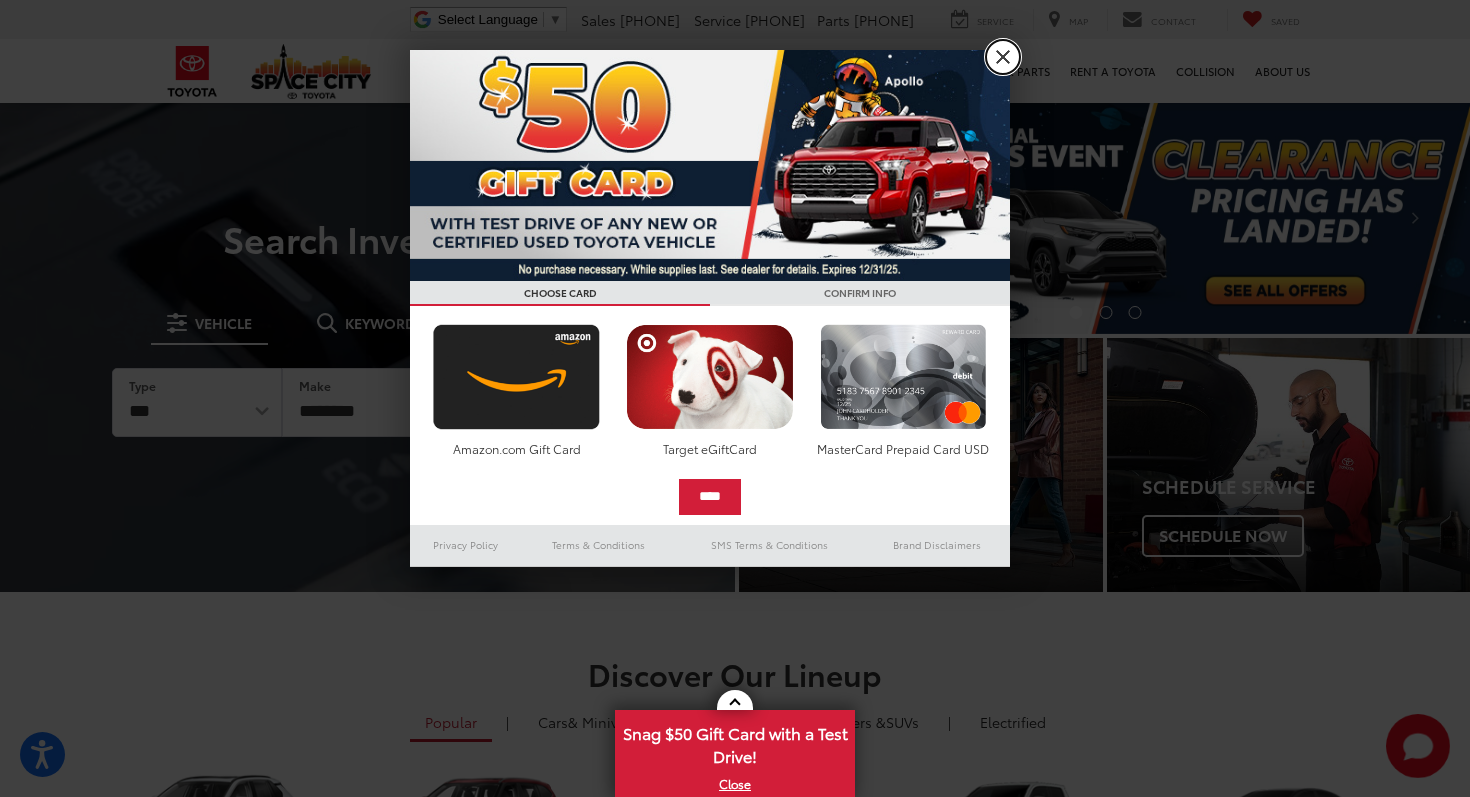 click on "X" at bounding box center (1003, 57) 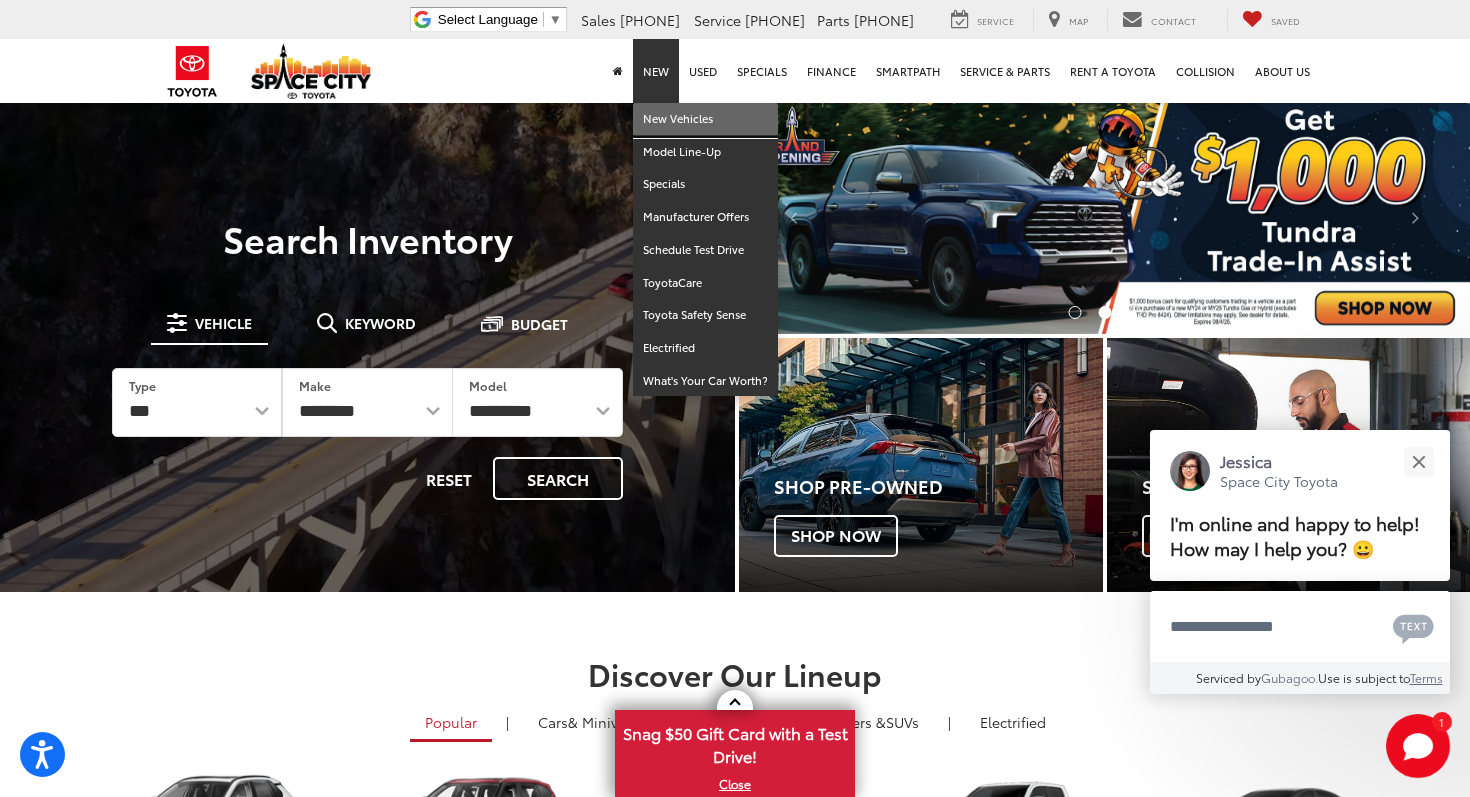 click on "New Vehicles" at bounding box center [705, 119] 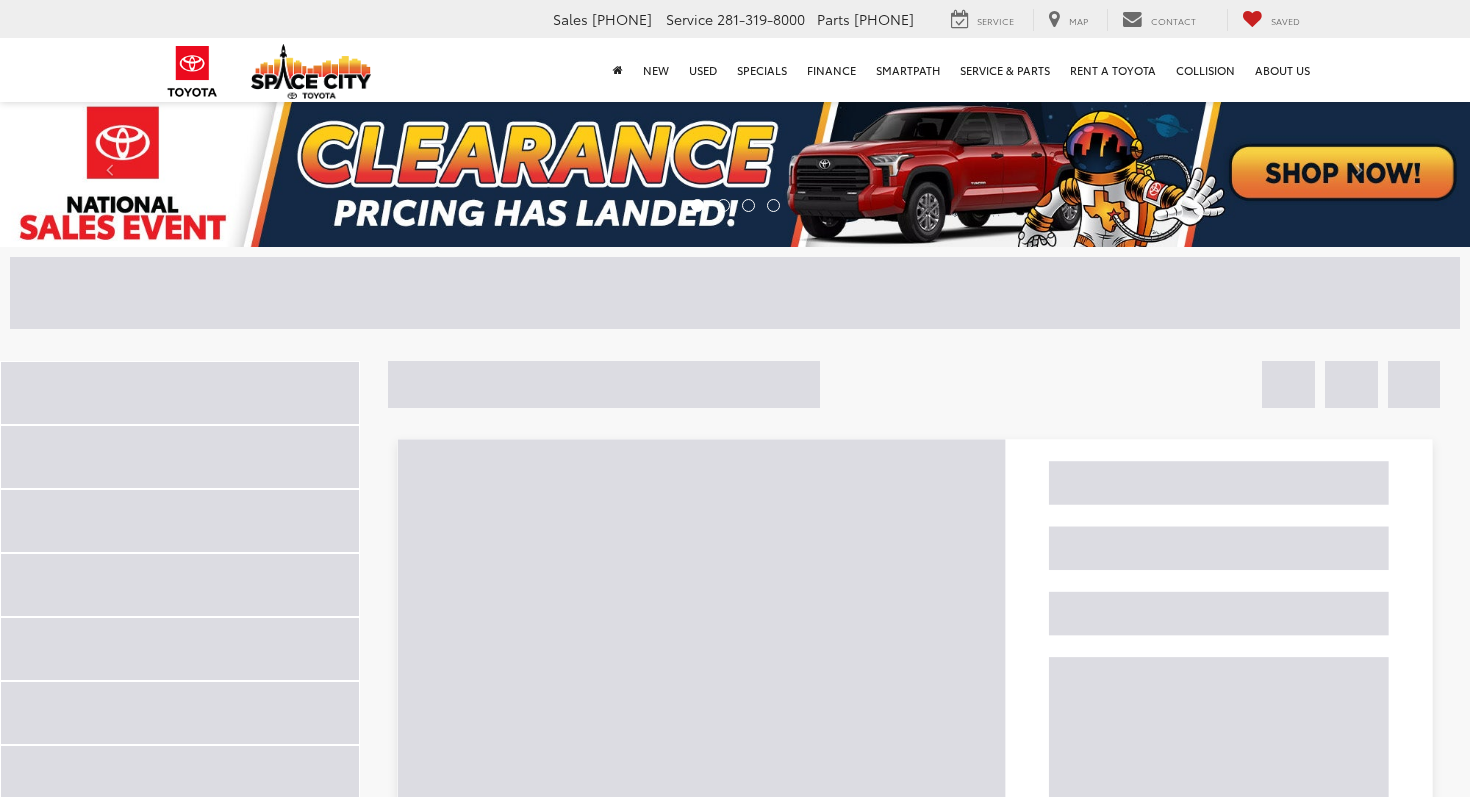 scroll, scrollTop: 0, scrollLeft: 0, axis: both 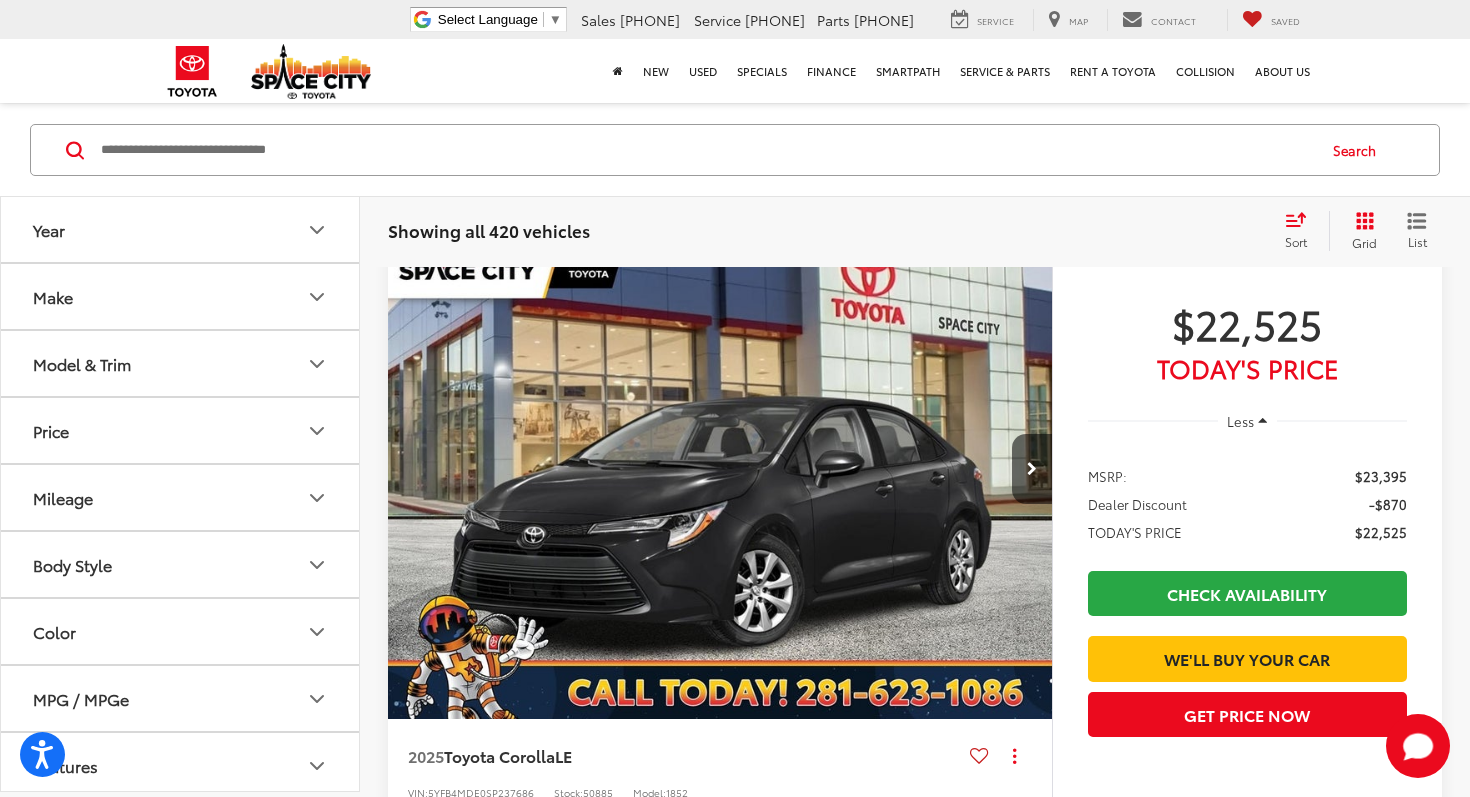 click on "Model & Trim" at bounding box center (181, 363) 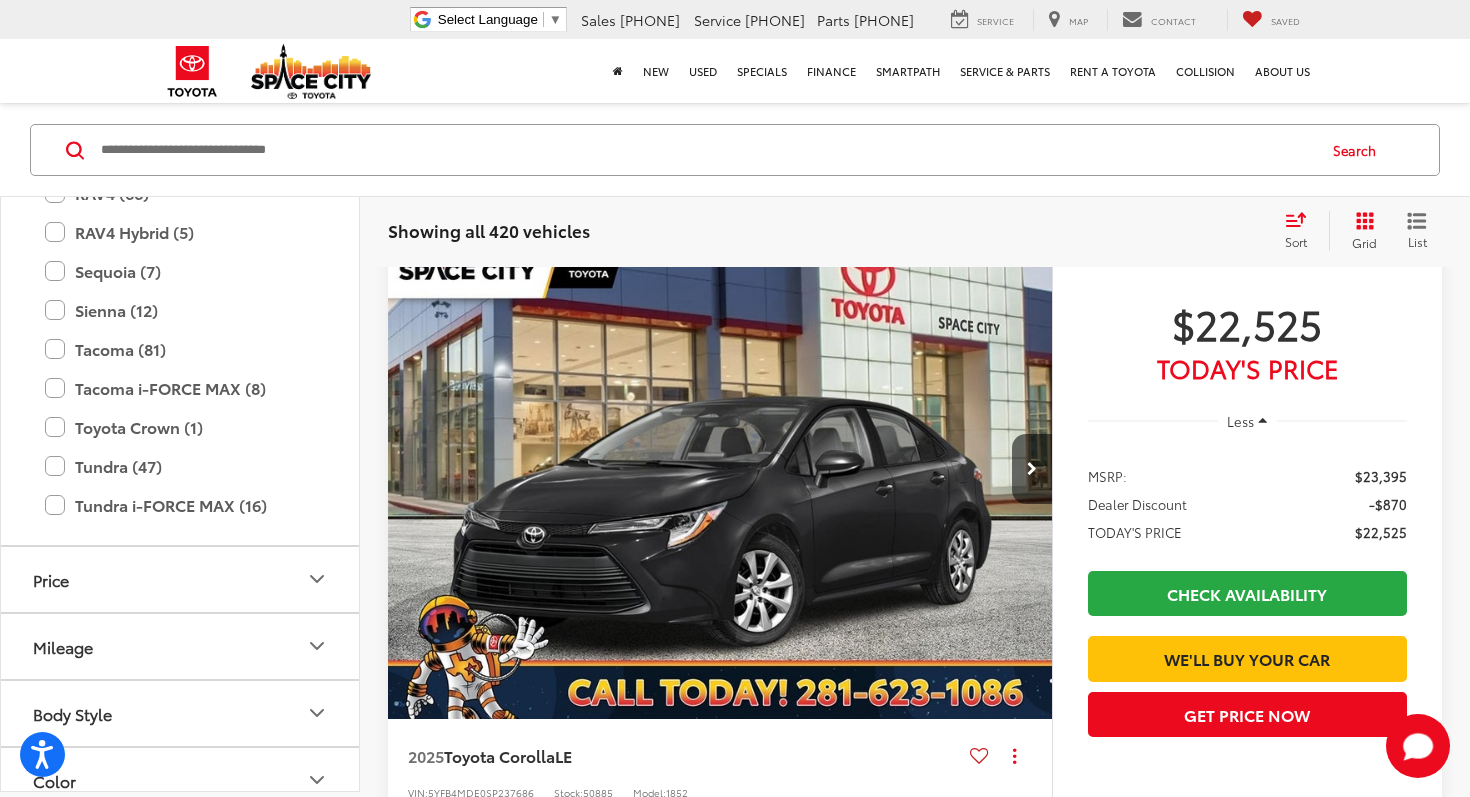 scroll, scrollTop: 754, scrollLeft: 0, axis: vertical 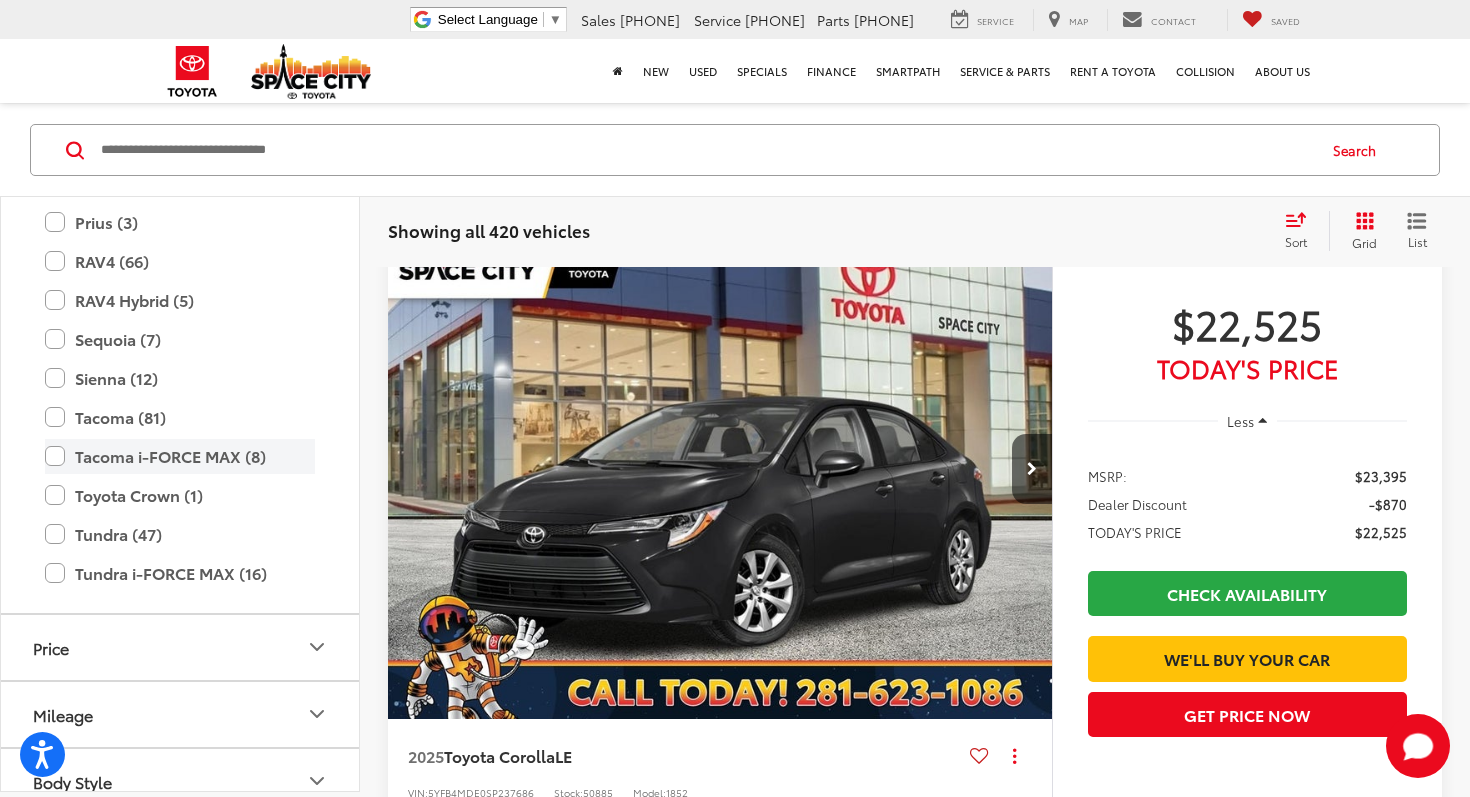 click on "Tacoma i-FORCE MAX (8)" at bounding box center (180, 456) 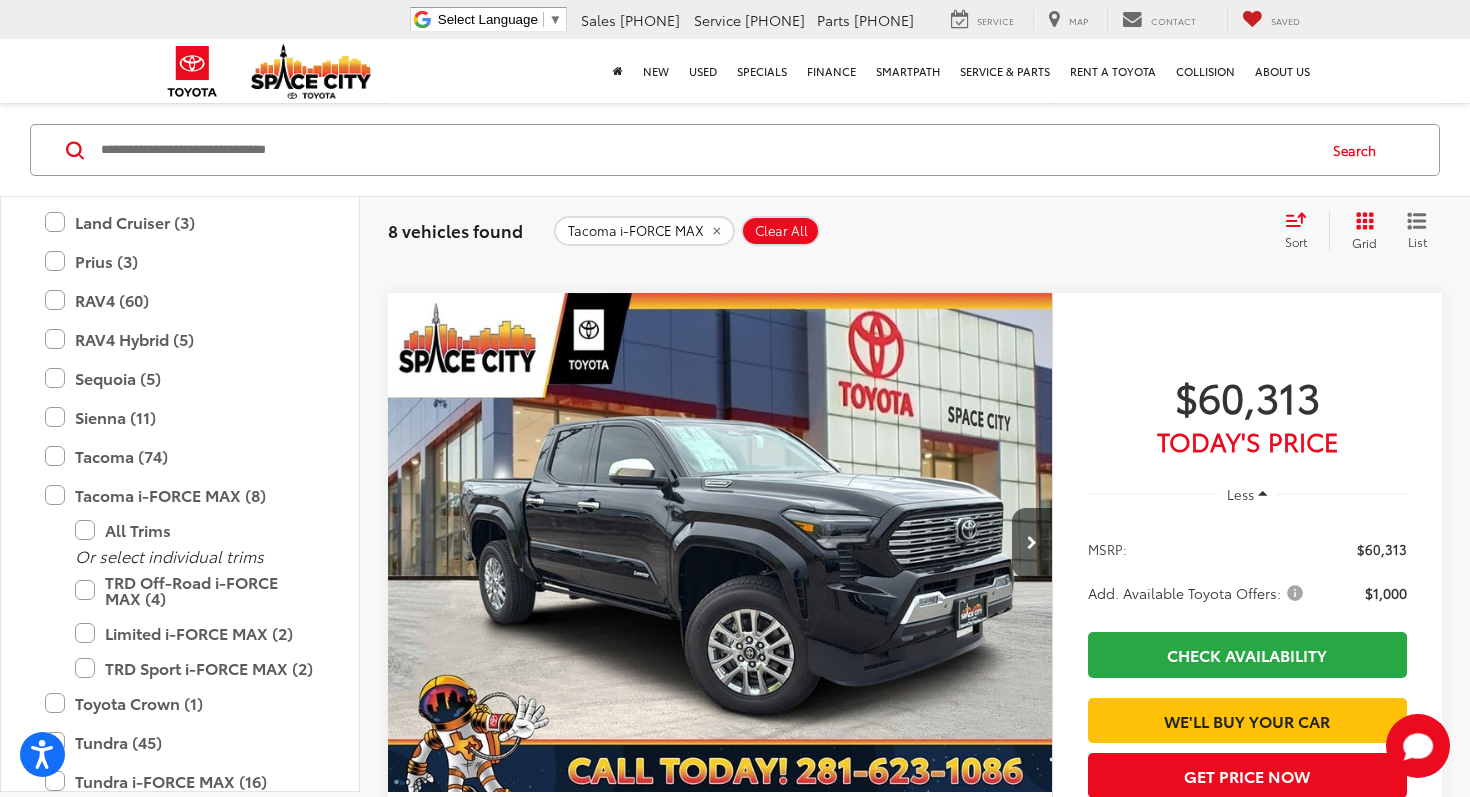 scroll, scrollTop: 6102, scrollLeft: 0, axis: vertical 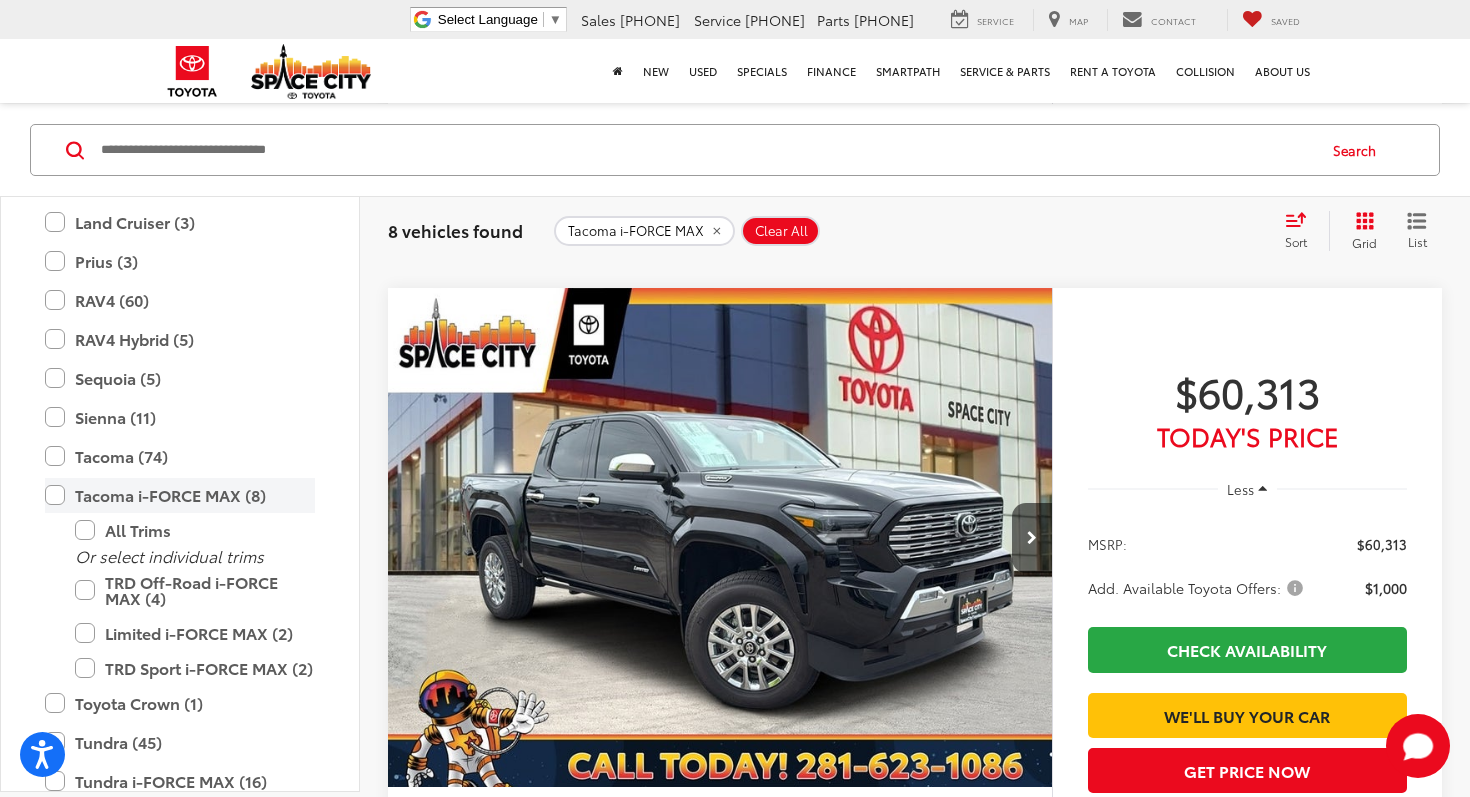 click on "Tacoma i-FORCE MAX (8)" at bounding box center (180, 495) 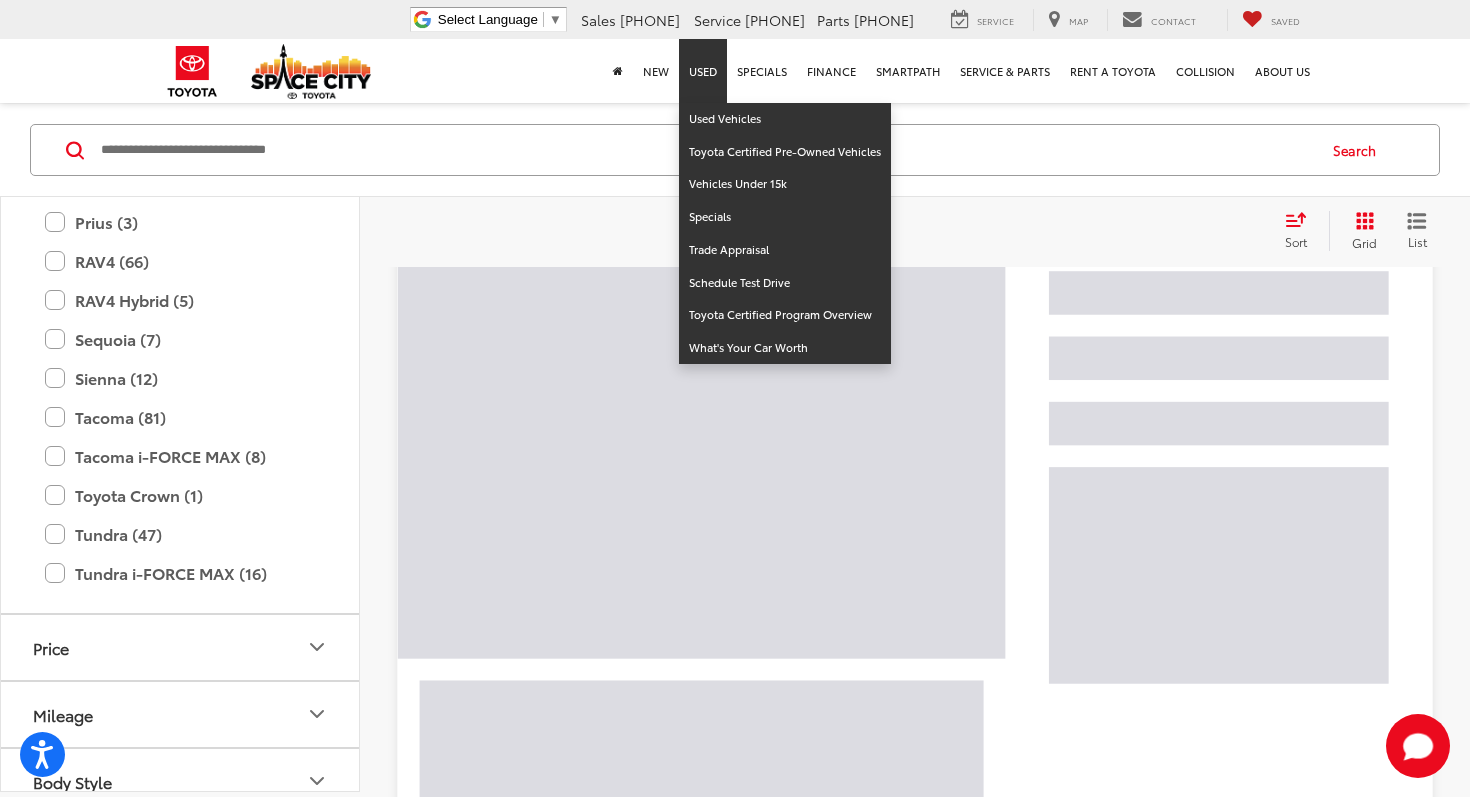 scroll, scrollTop: 143, scrollLeft: 0, axis: vertical 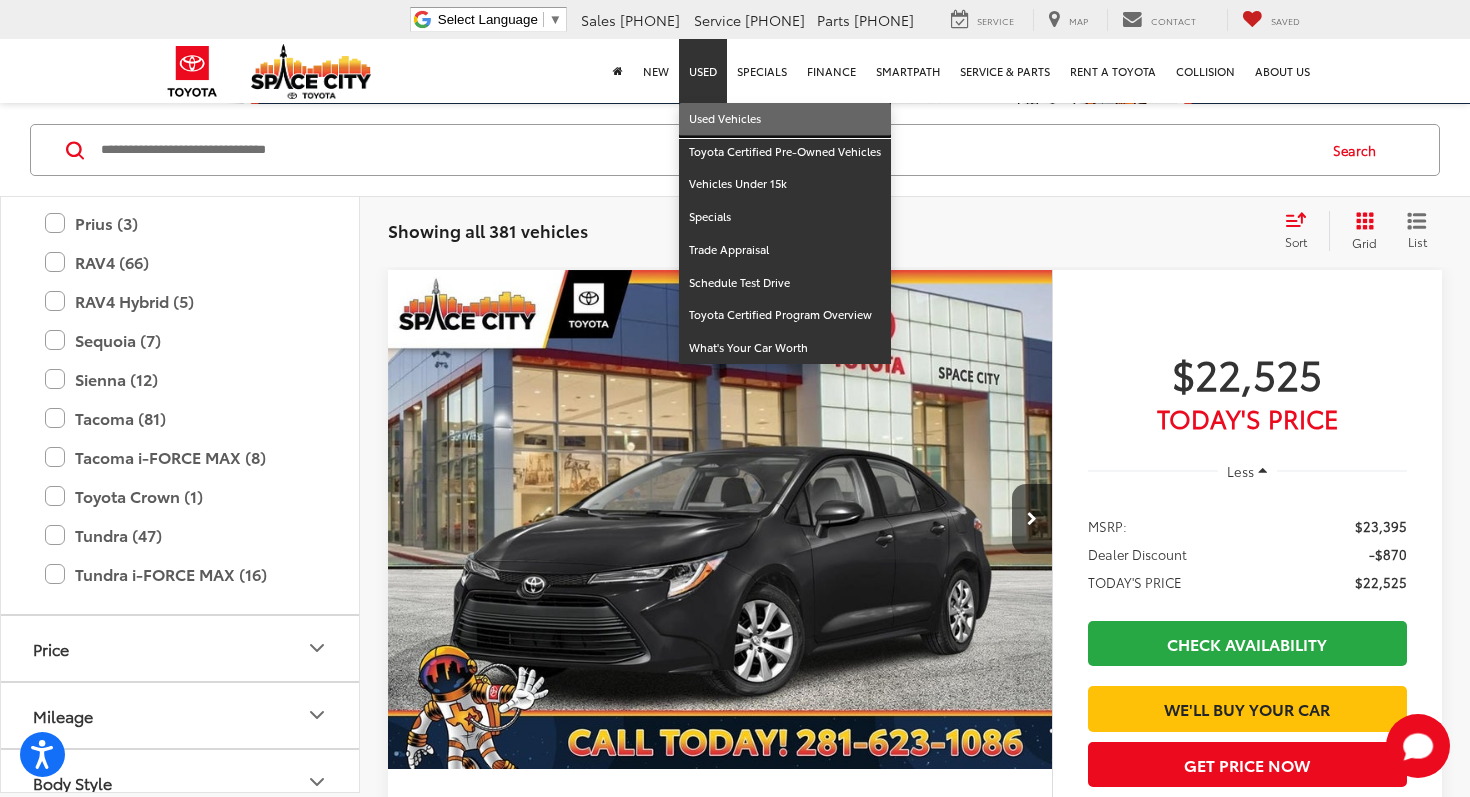 click on "Used Vehicles" at bounding box center (785, 119) 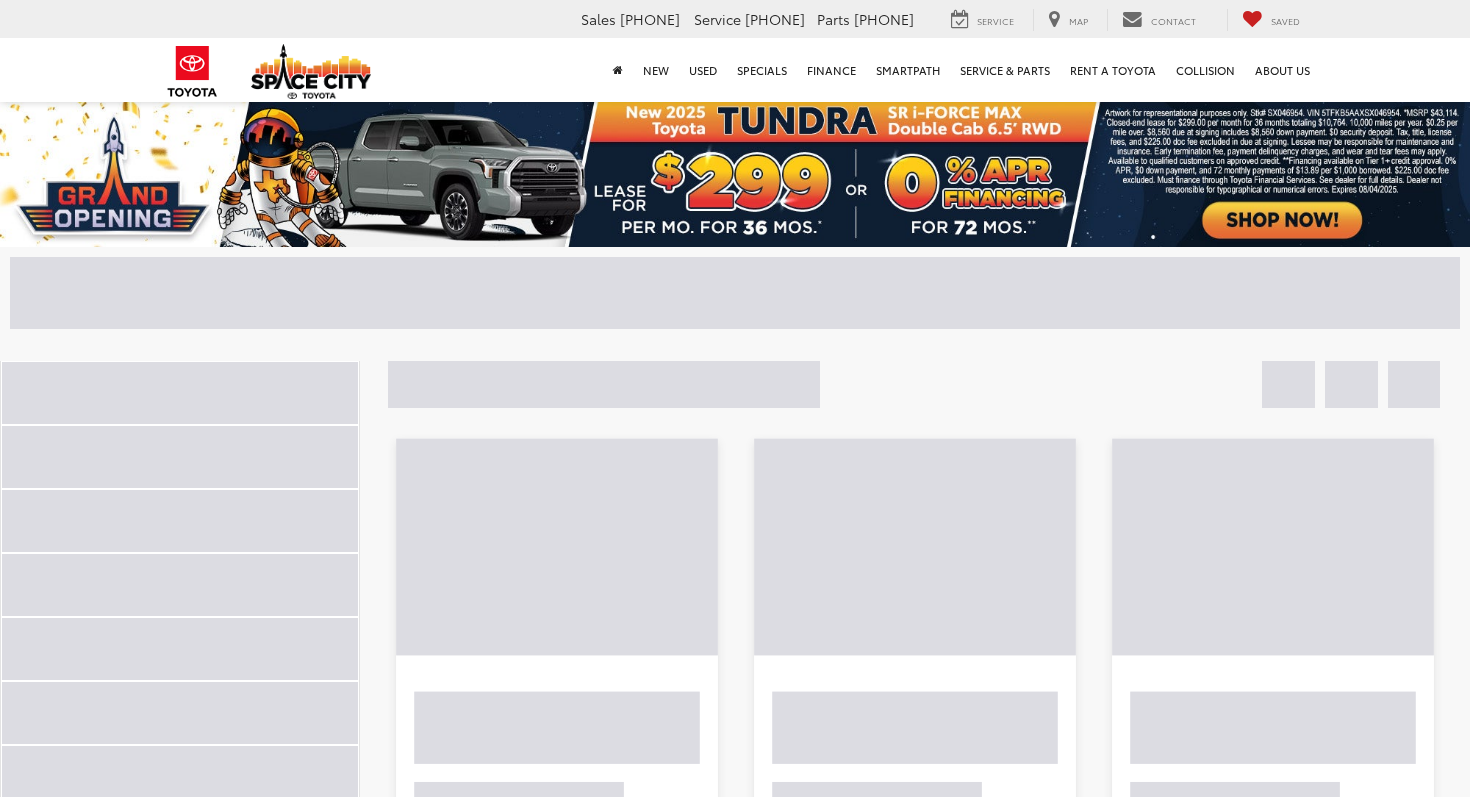 scroll, scrollTop: 0, scrollLeft: 0, axis: both 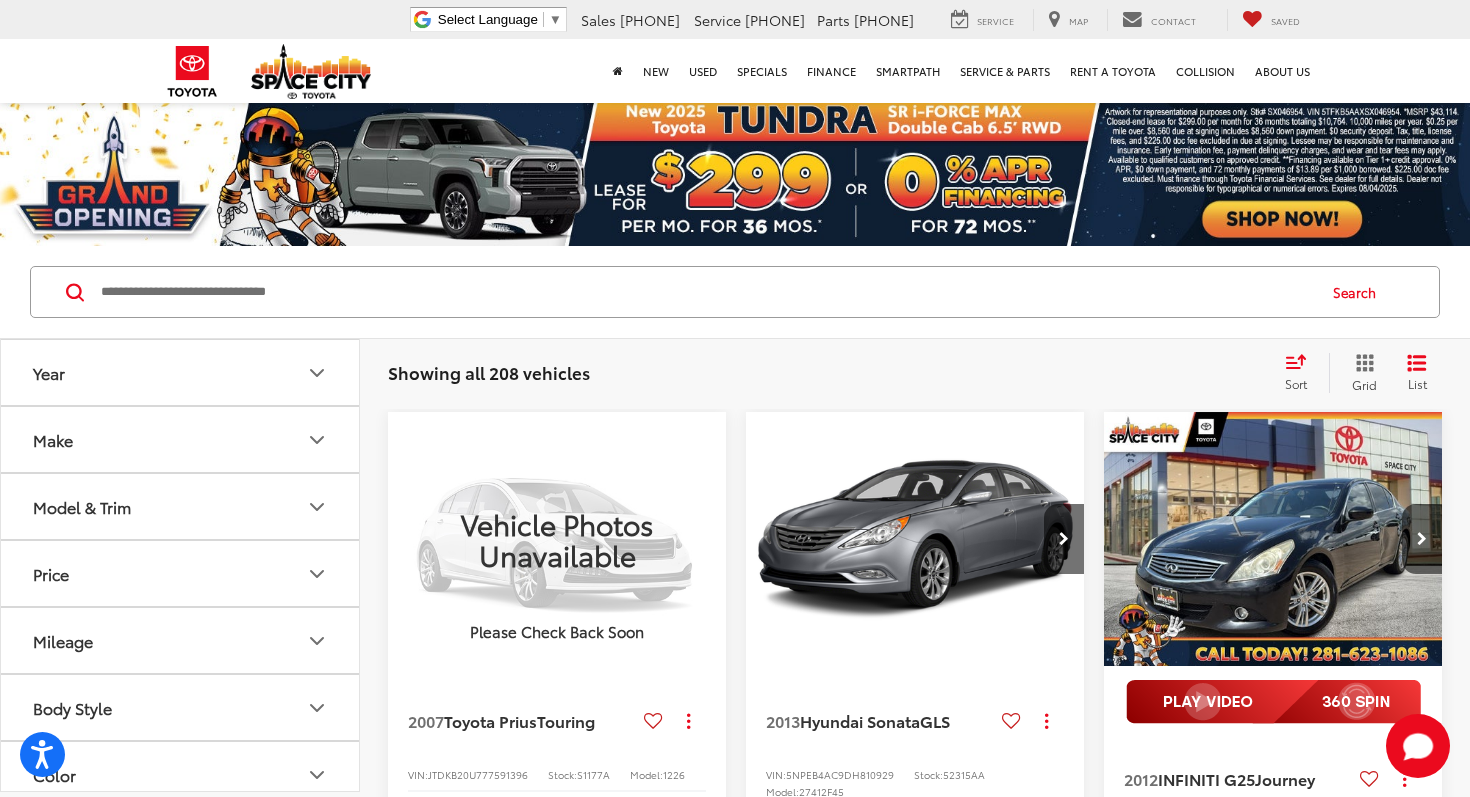 click on "Model & Trim" at bounding box center (82, 506) 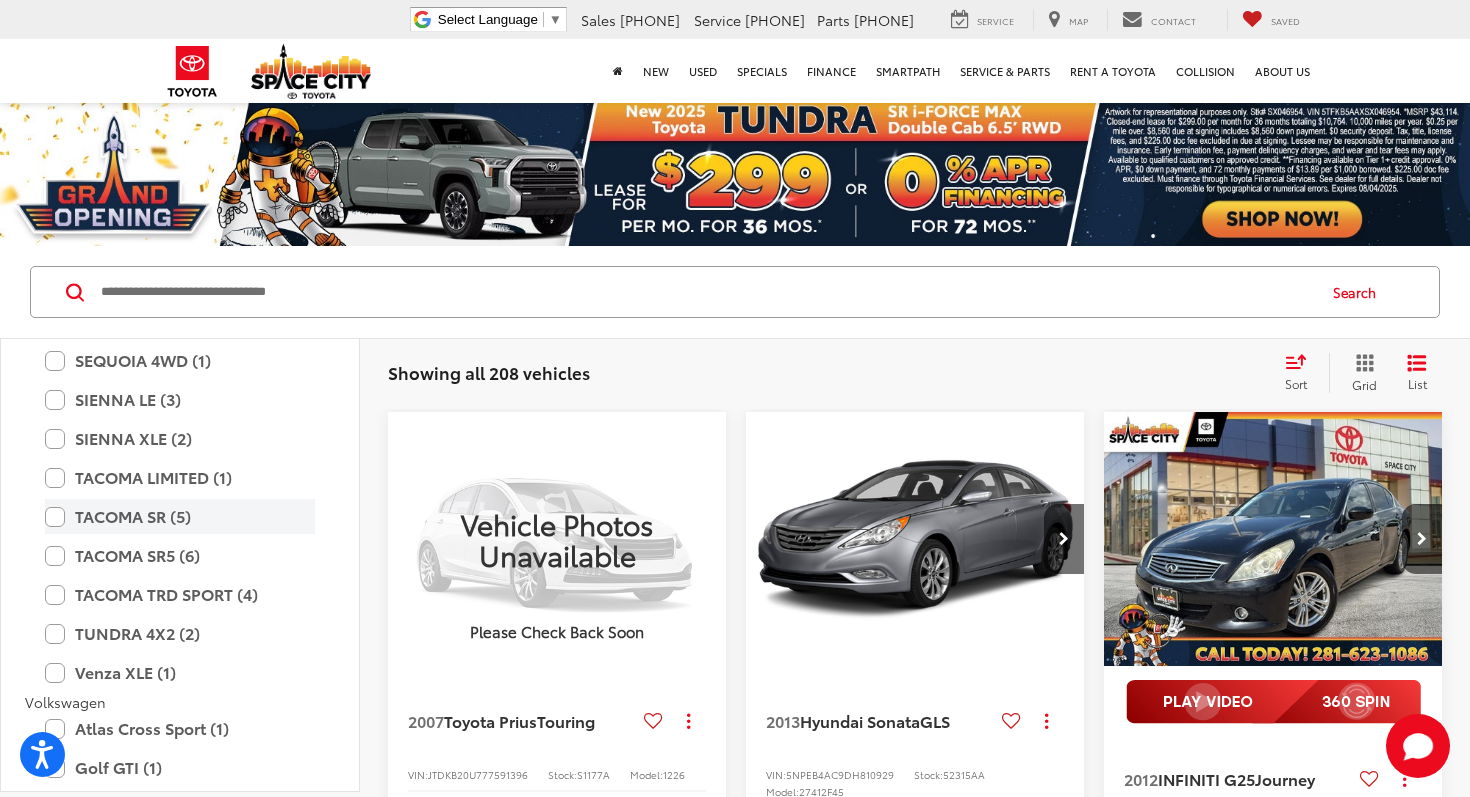 scroll, scrollTop: 3548, scrollLeft: 0, axis: vertical 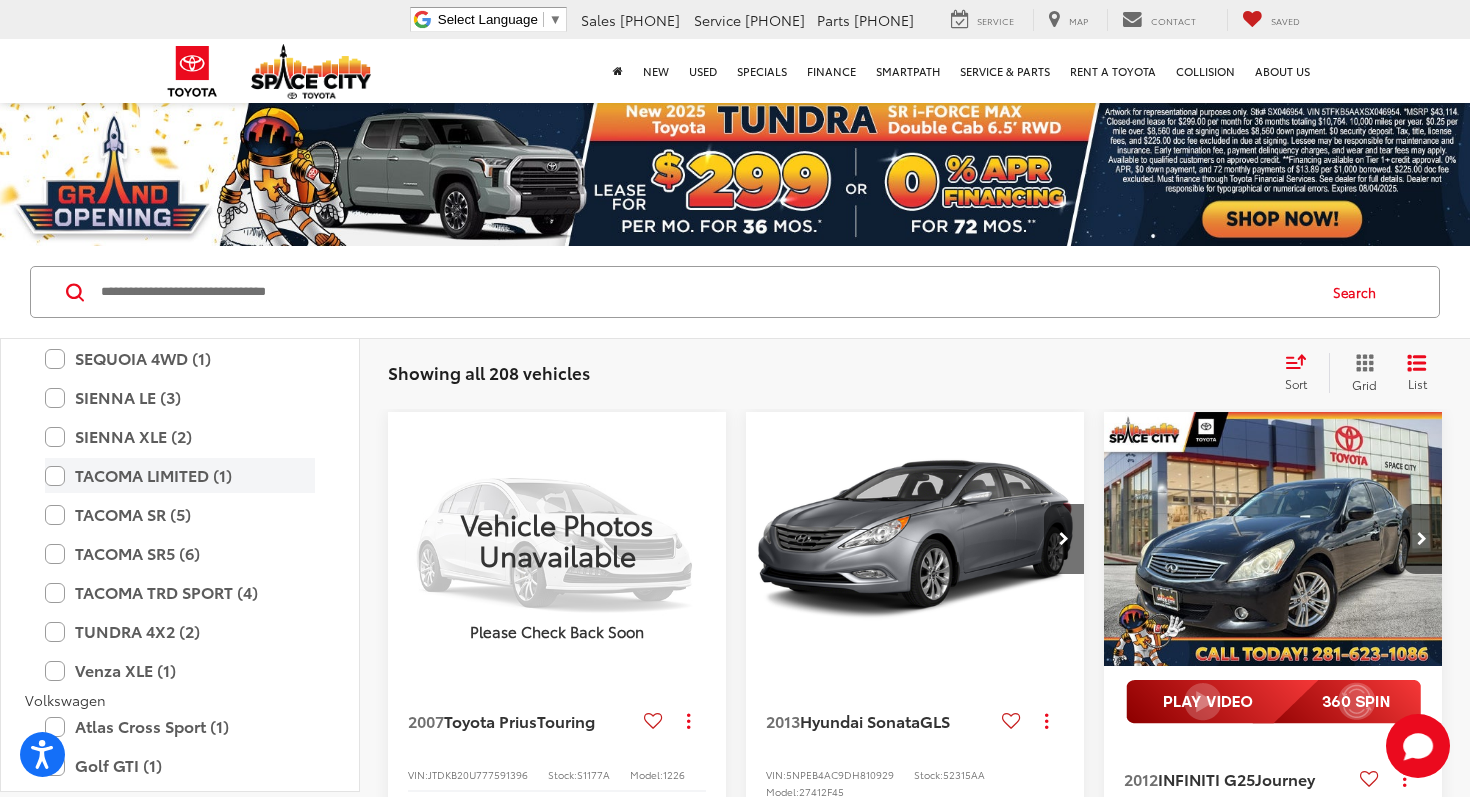 click on "TACOMA LIMITED (1)" at bounding box center (180, 475) 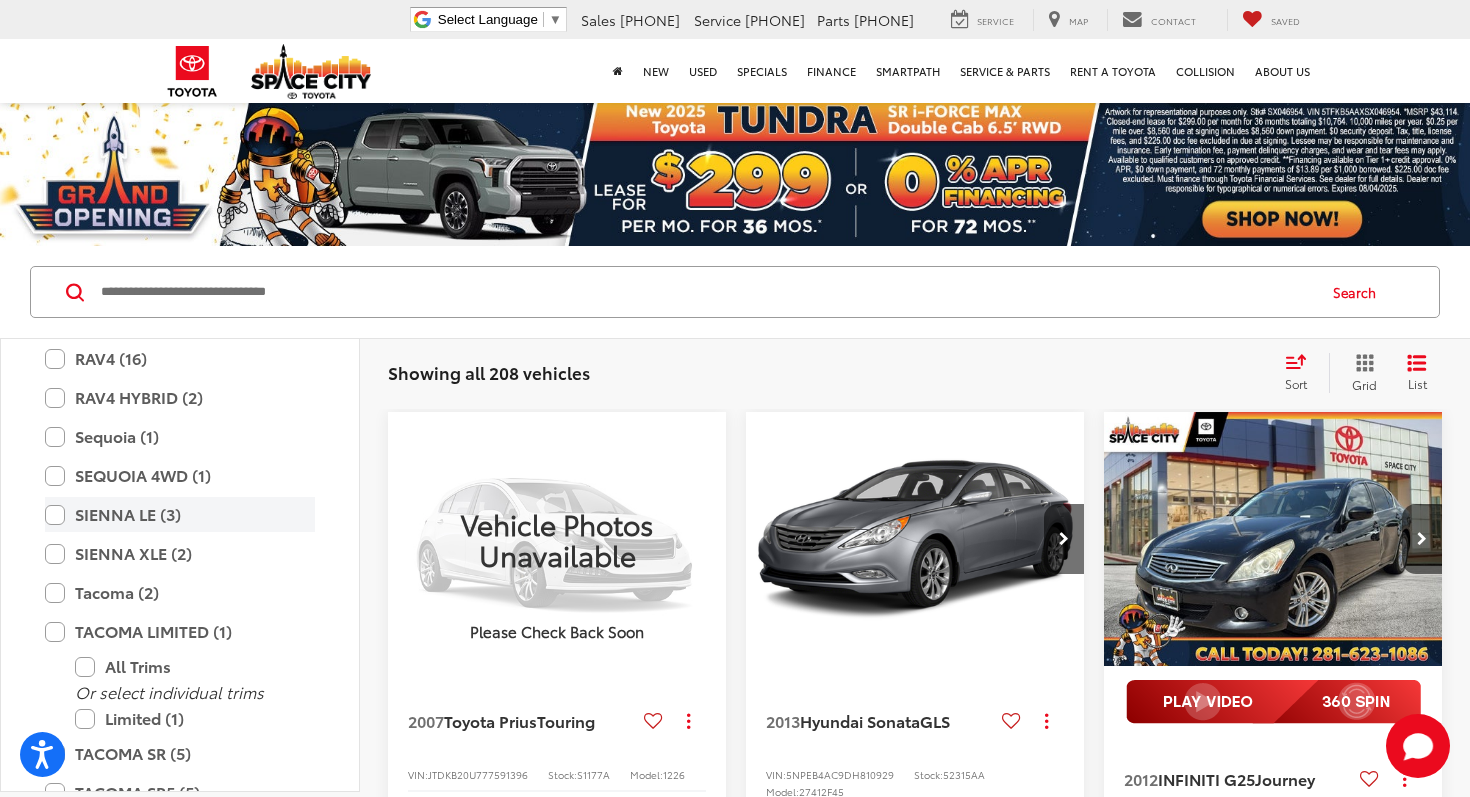 scroll, scrollTop: 3587, scrollLeft: 0, axis: vertical 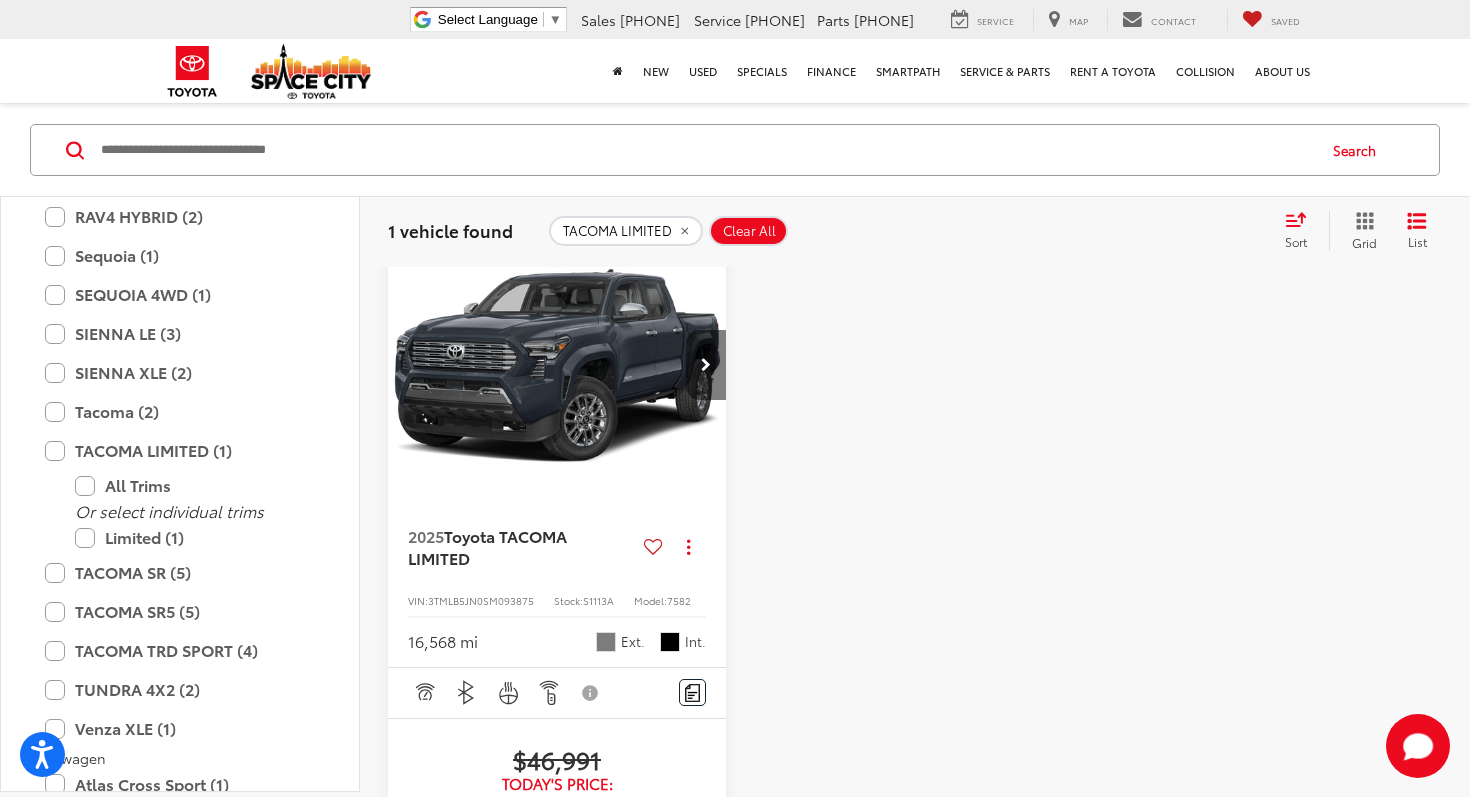 click at bounding box center [706, 365] 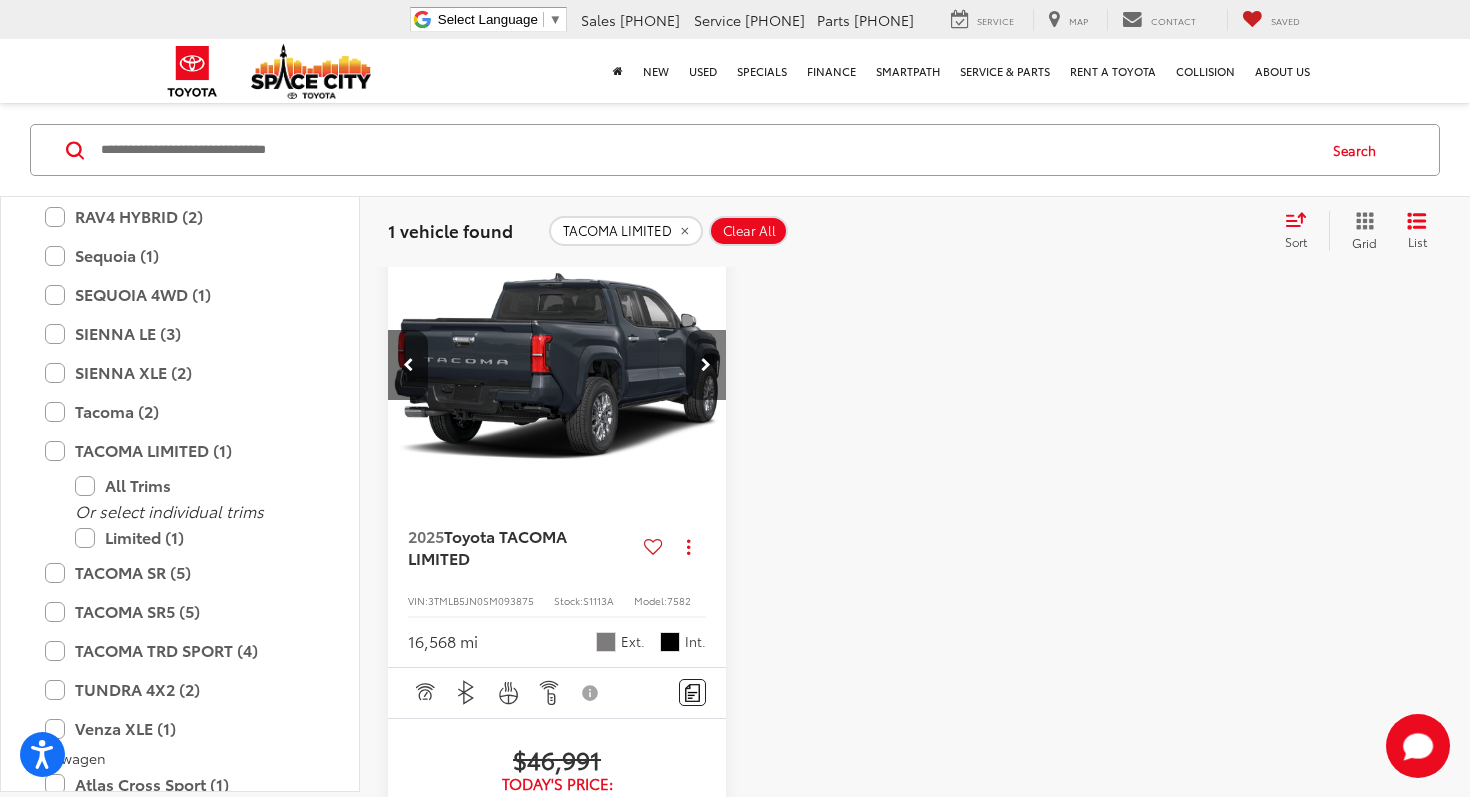click at bounding box center (706, 365) 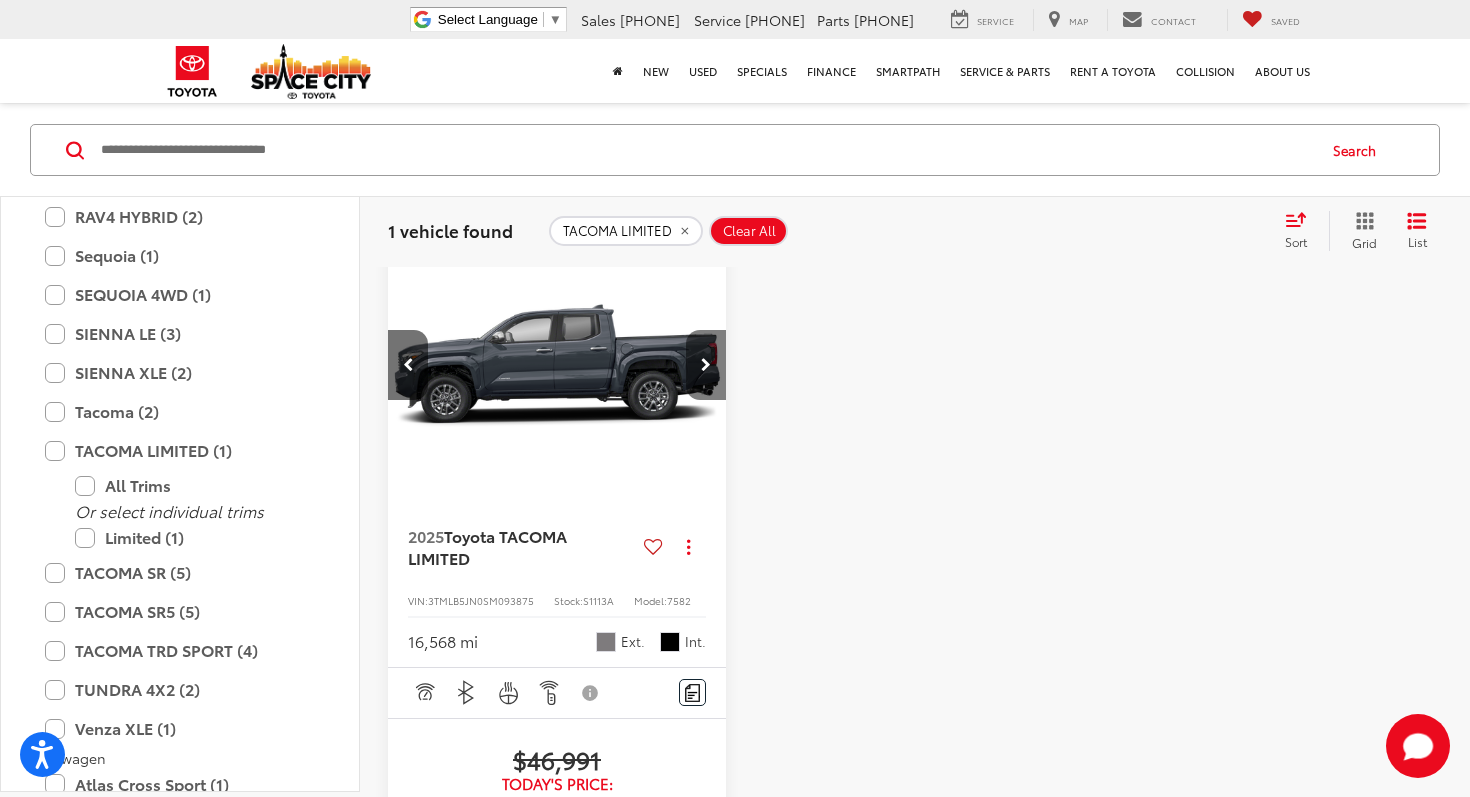 click at bounding box center [706, 365] 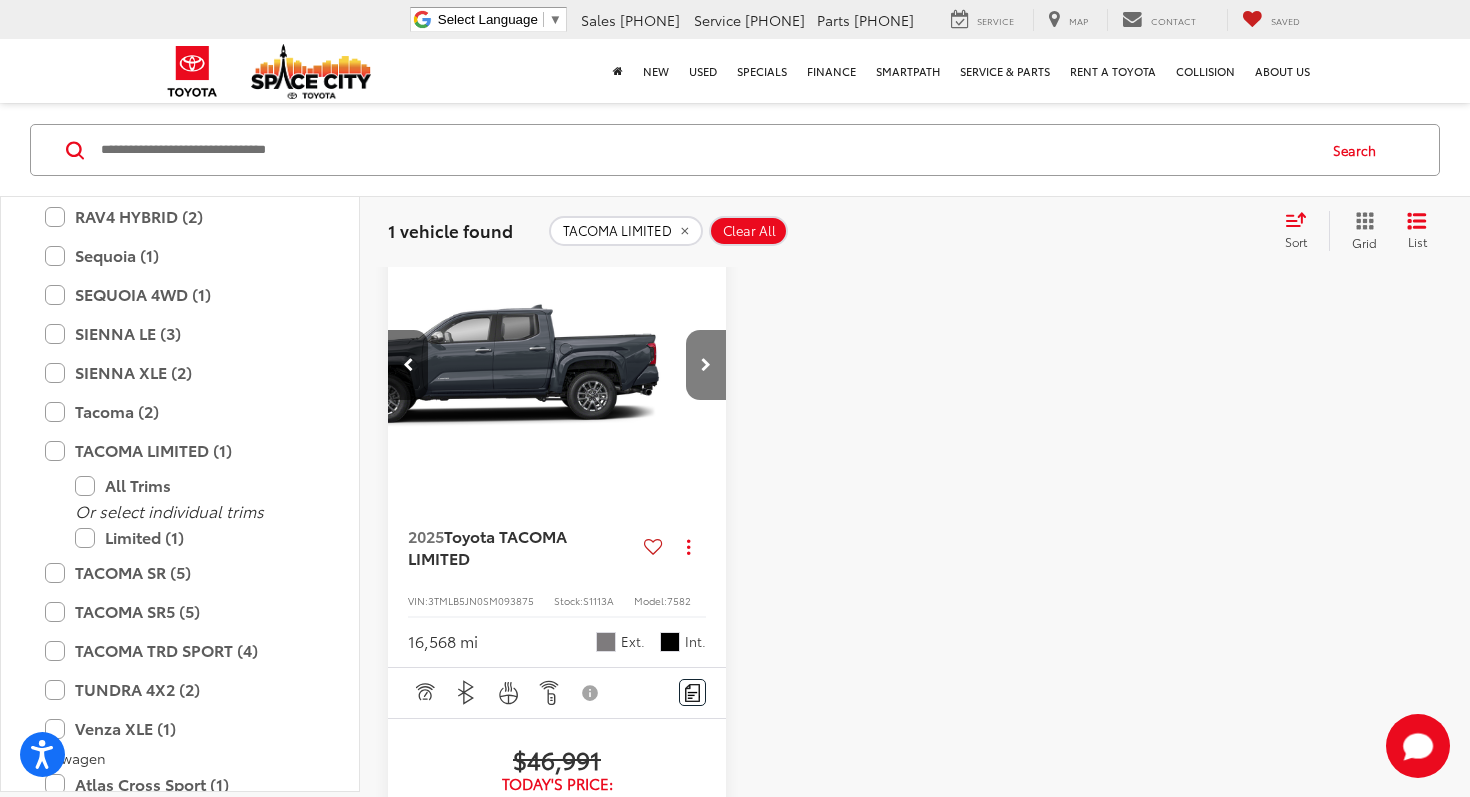 click at bounding box center (706, 365) 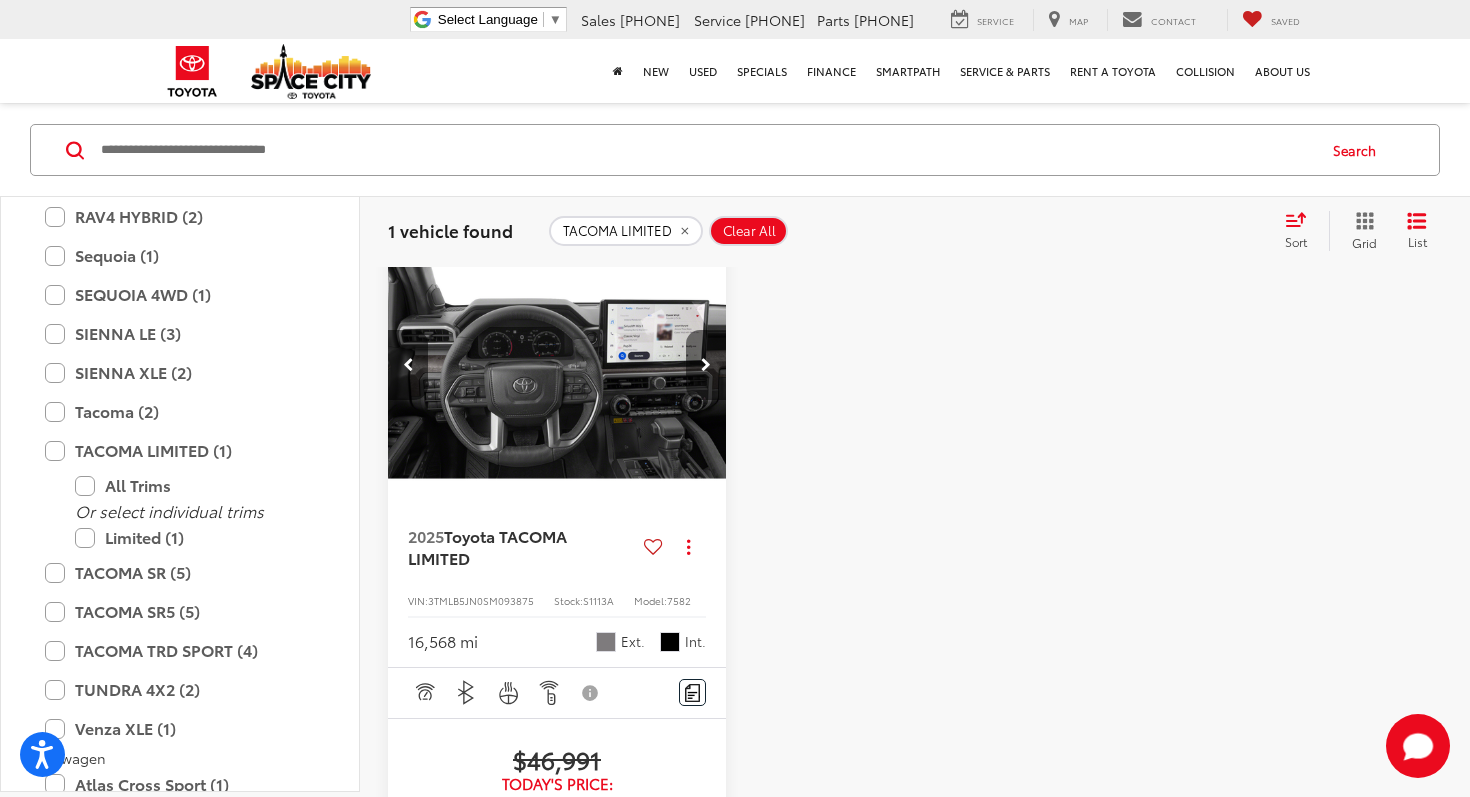 click at bounding box center [706, 365] 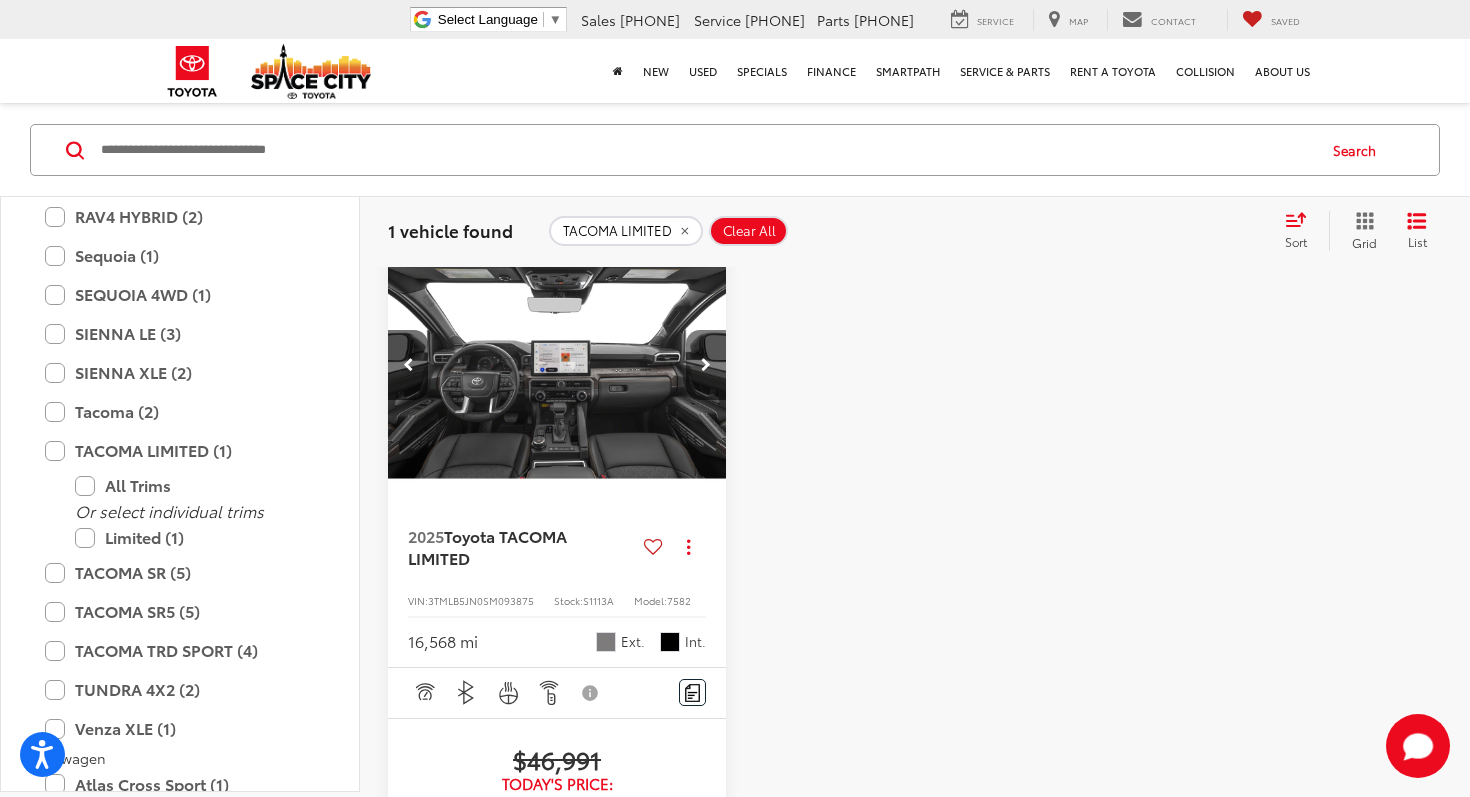 click at bounding box center [706, 365] 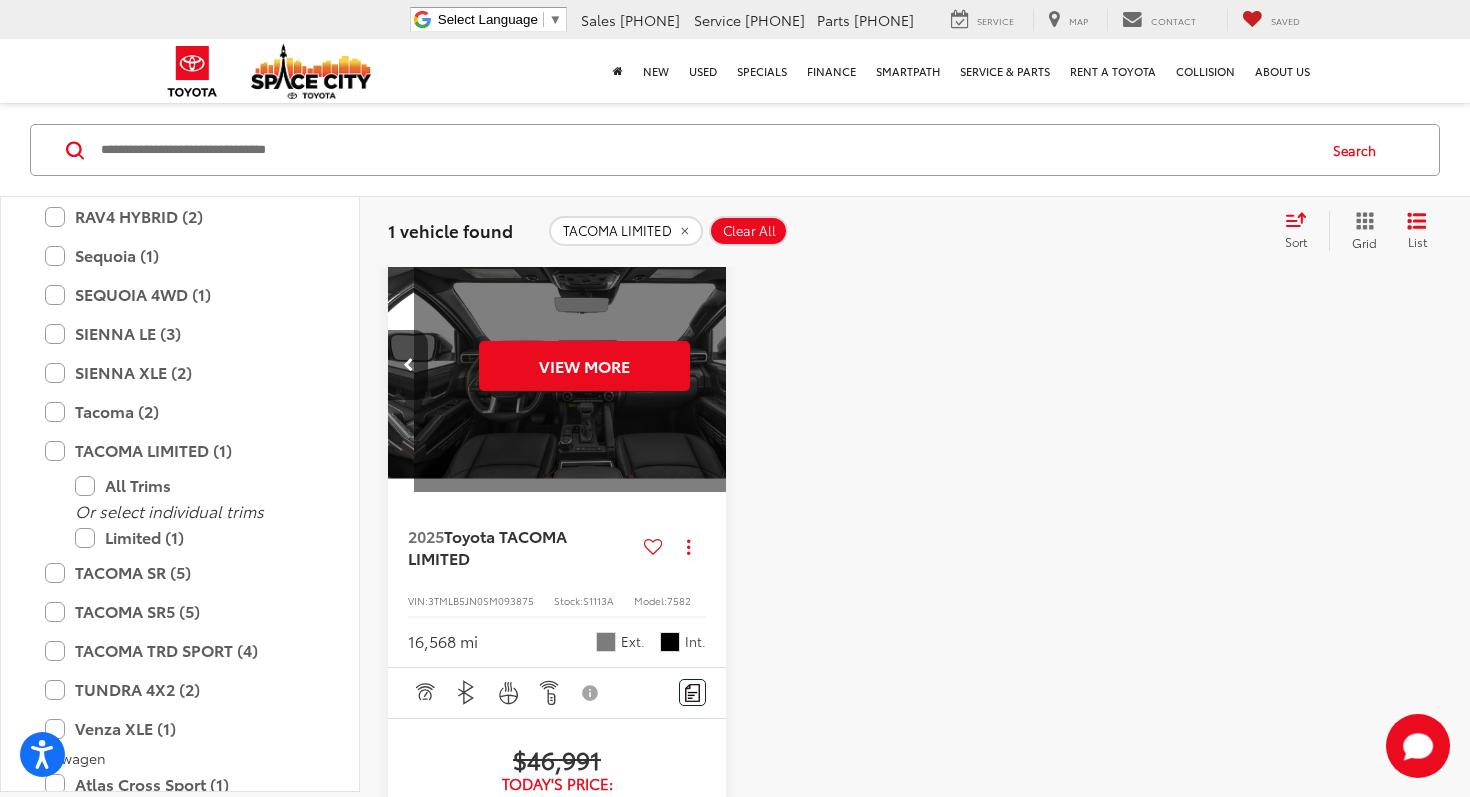 scroll, scrollTop: 0, scrollLeft: 1705, axis: horizontal 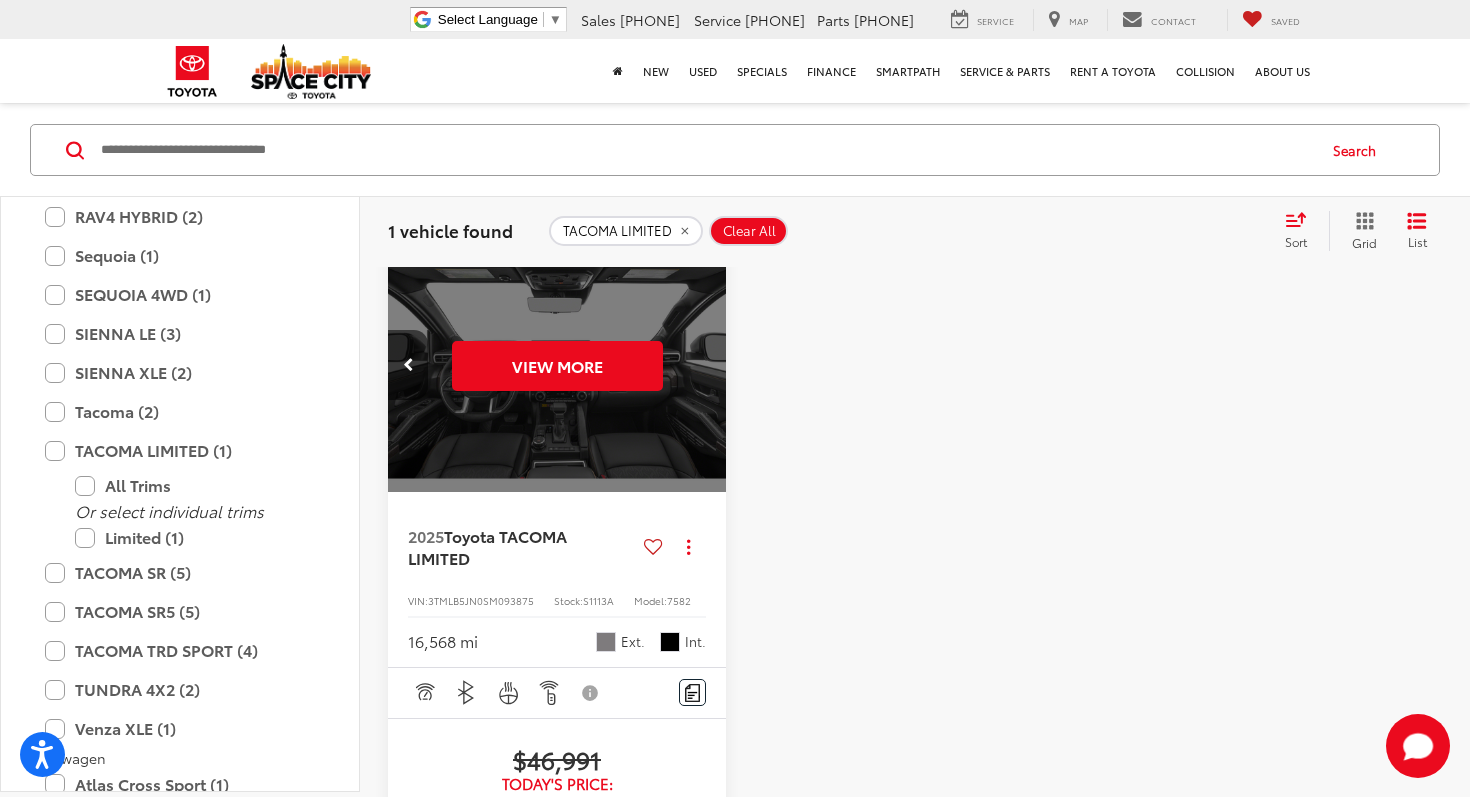 click on "View More" at bounding box center [557, 366] 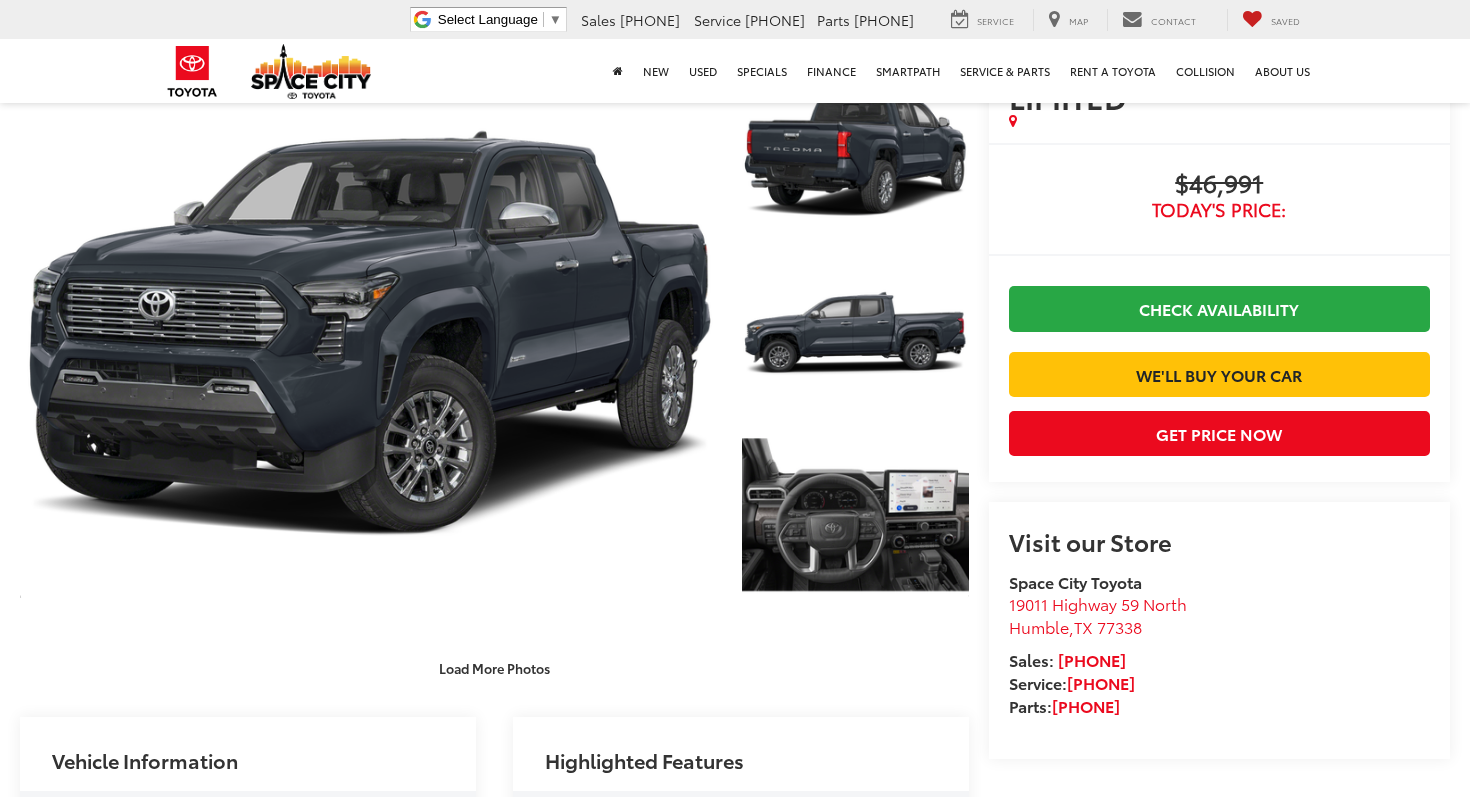 scroll, scrollTop: 128, scrollLeft: 0, axis: vertical 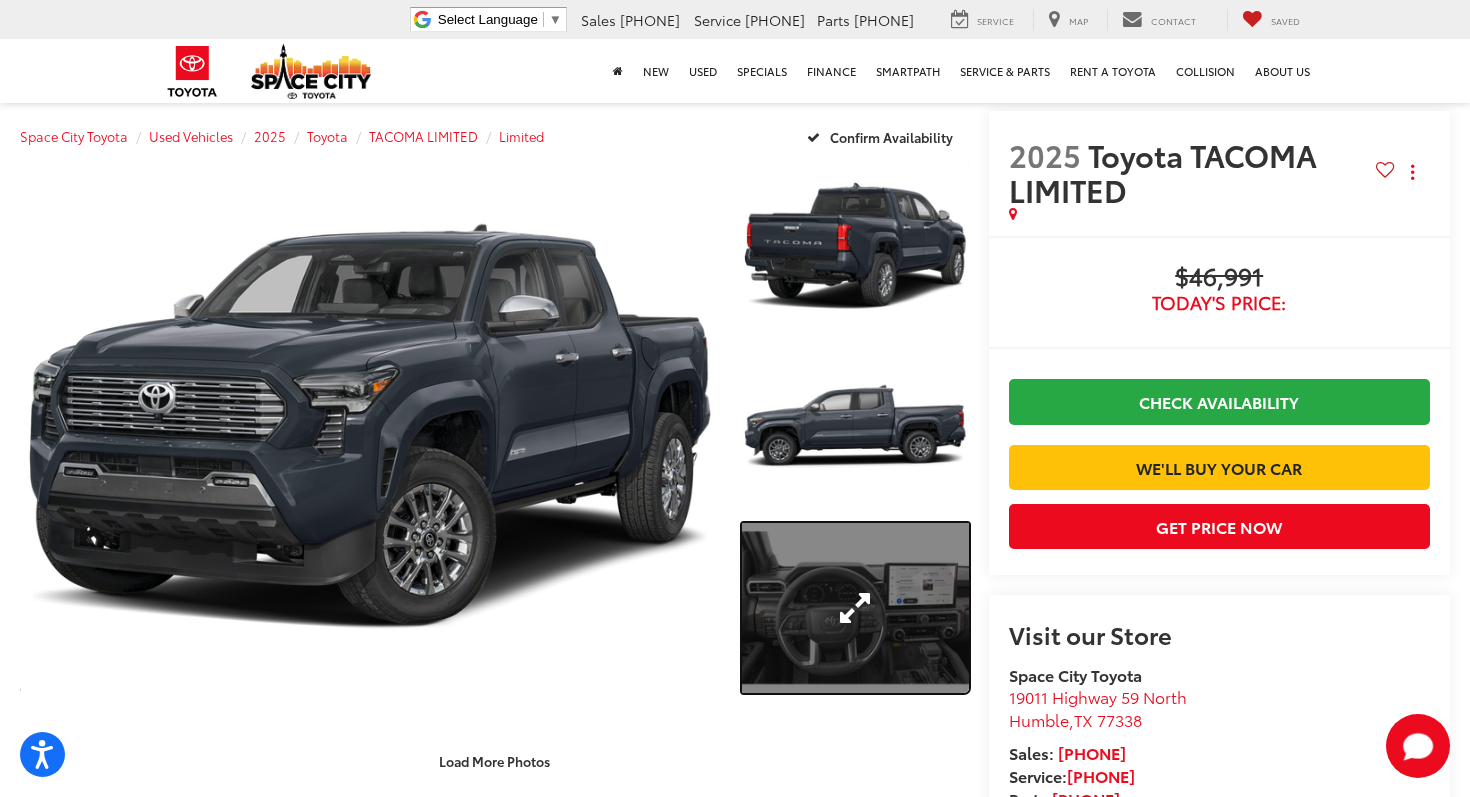 click at bounding box center [855, 608] 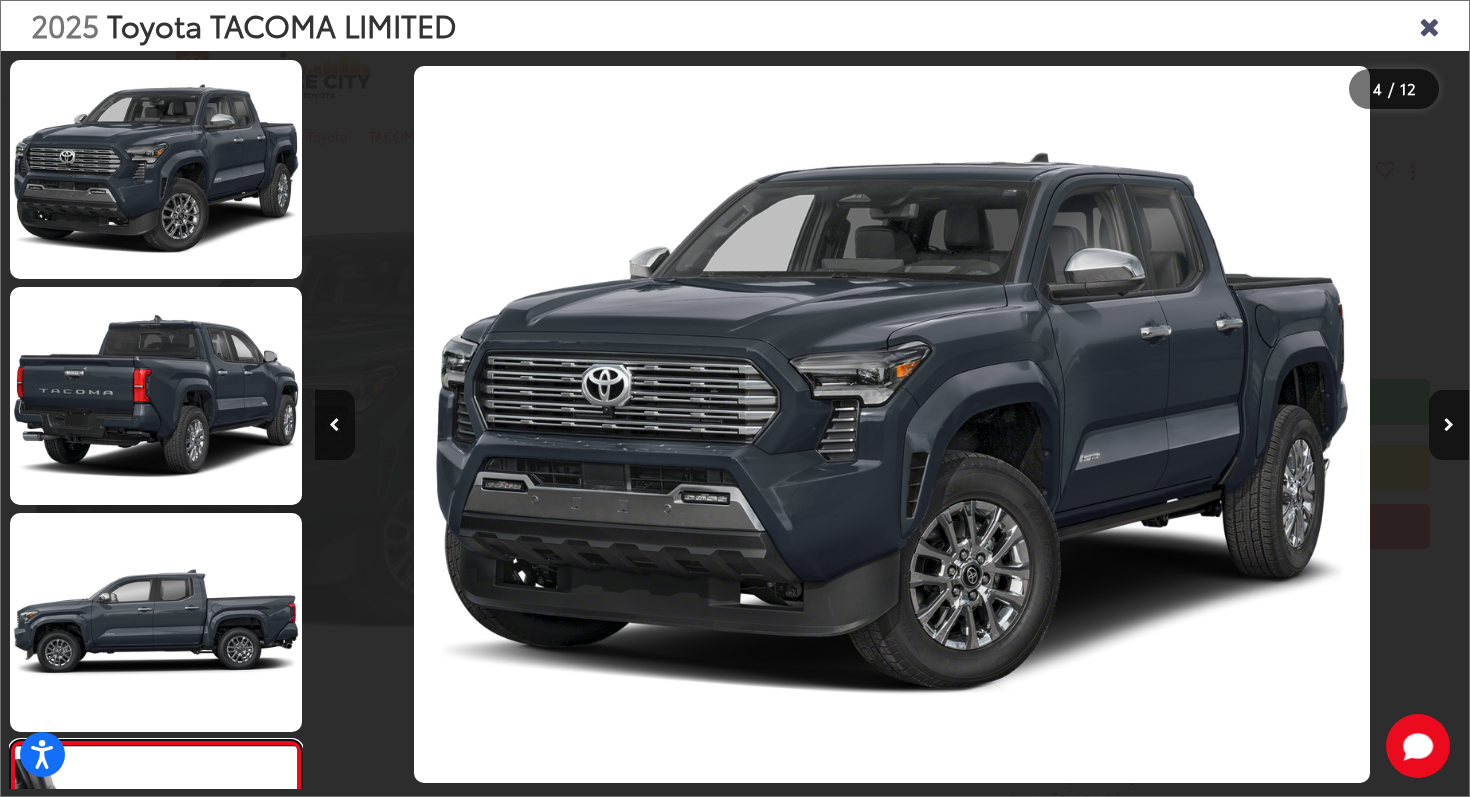 scroll, scrollTop: 316, scrollLeft: 0, axis: vertical 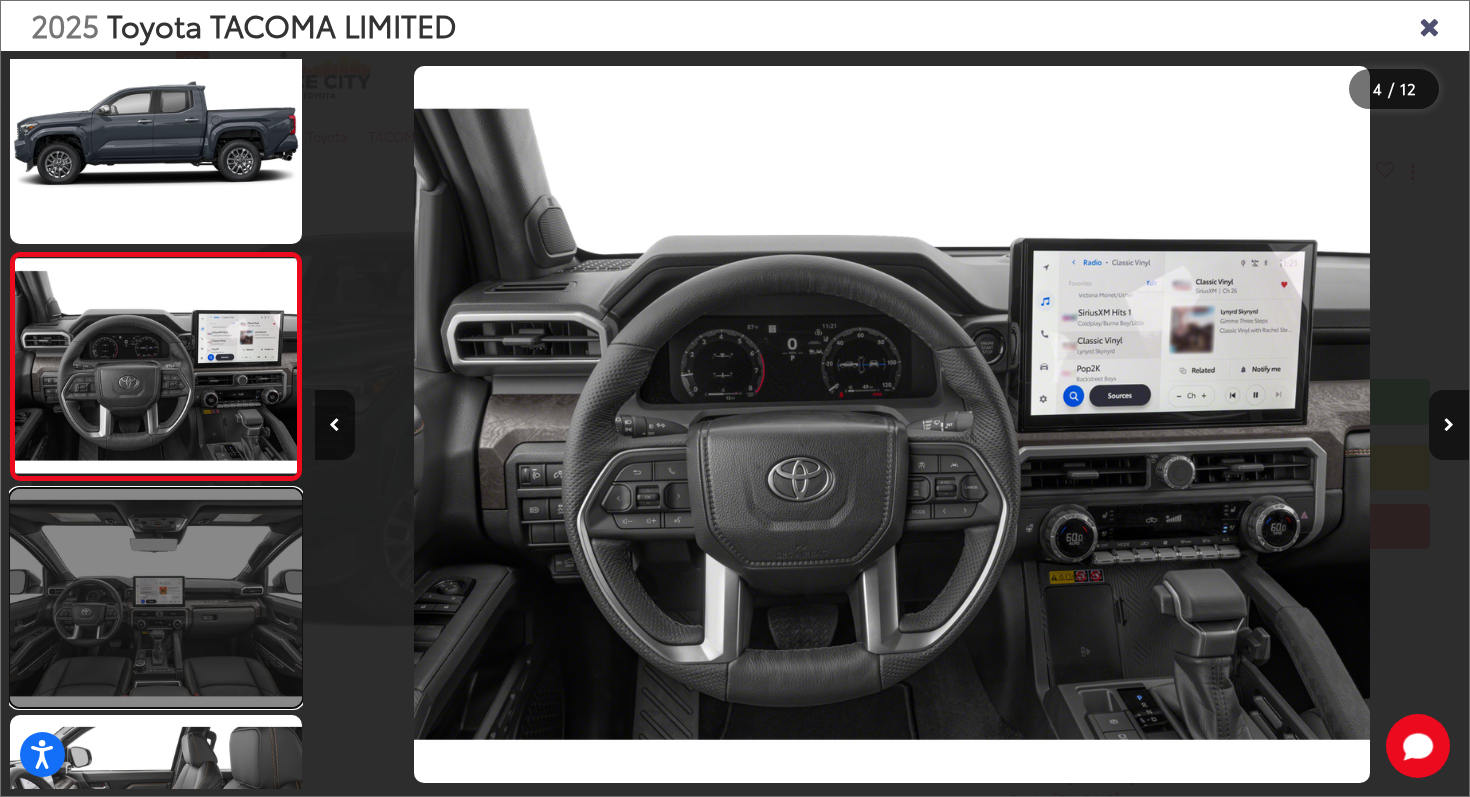 click at bounding box center (156, 598) 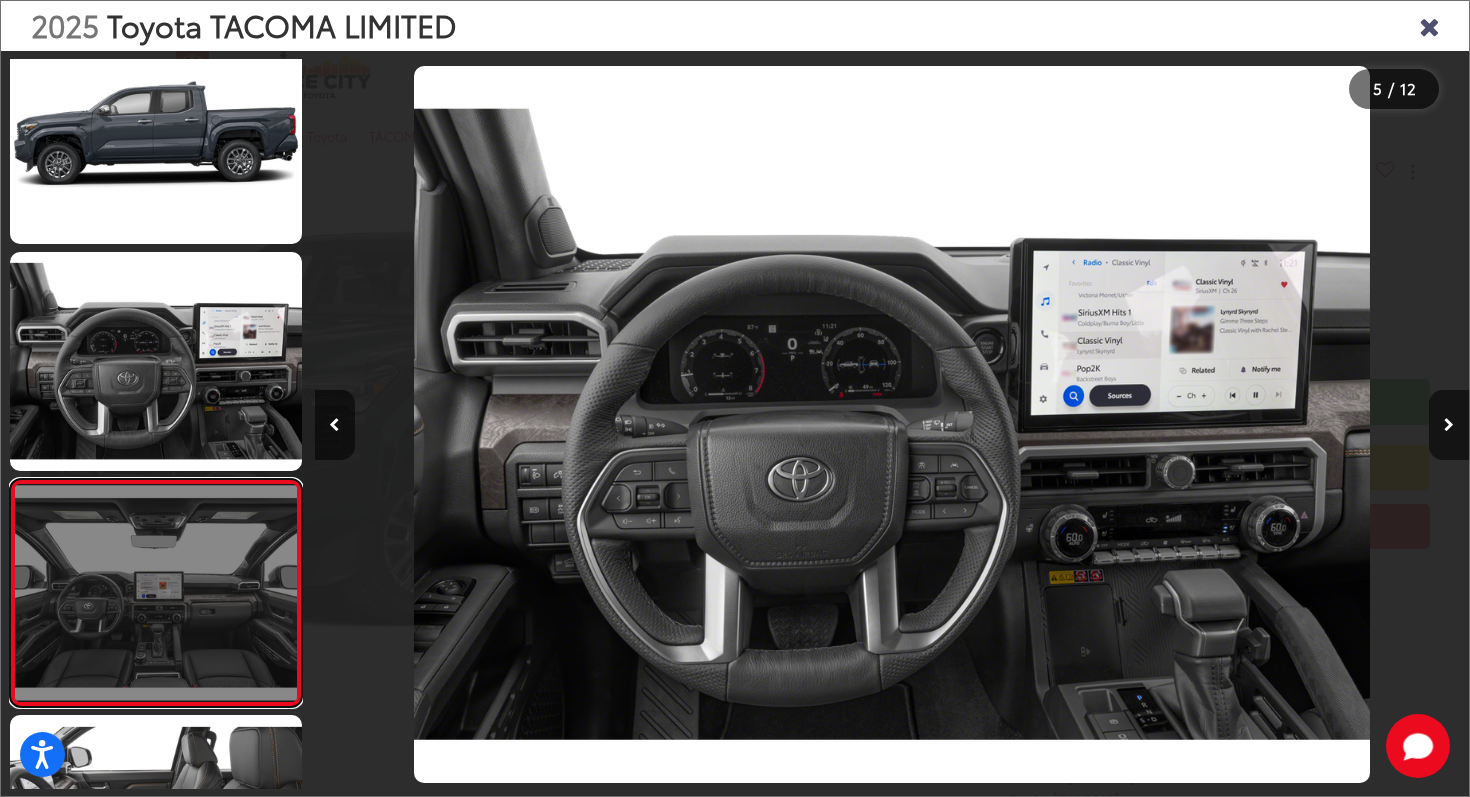 scroll, scrollTop: 0, scrollLeft: 3730, axis: horizontal 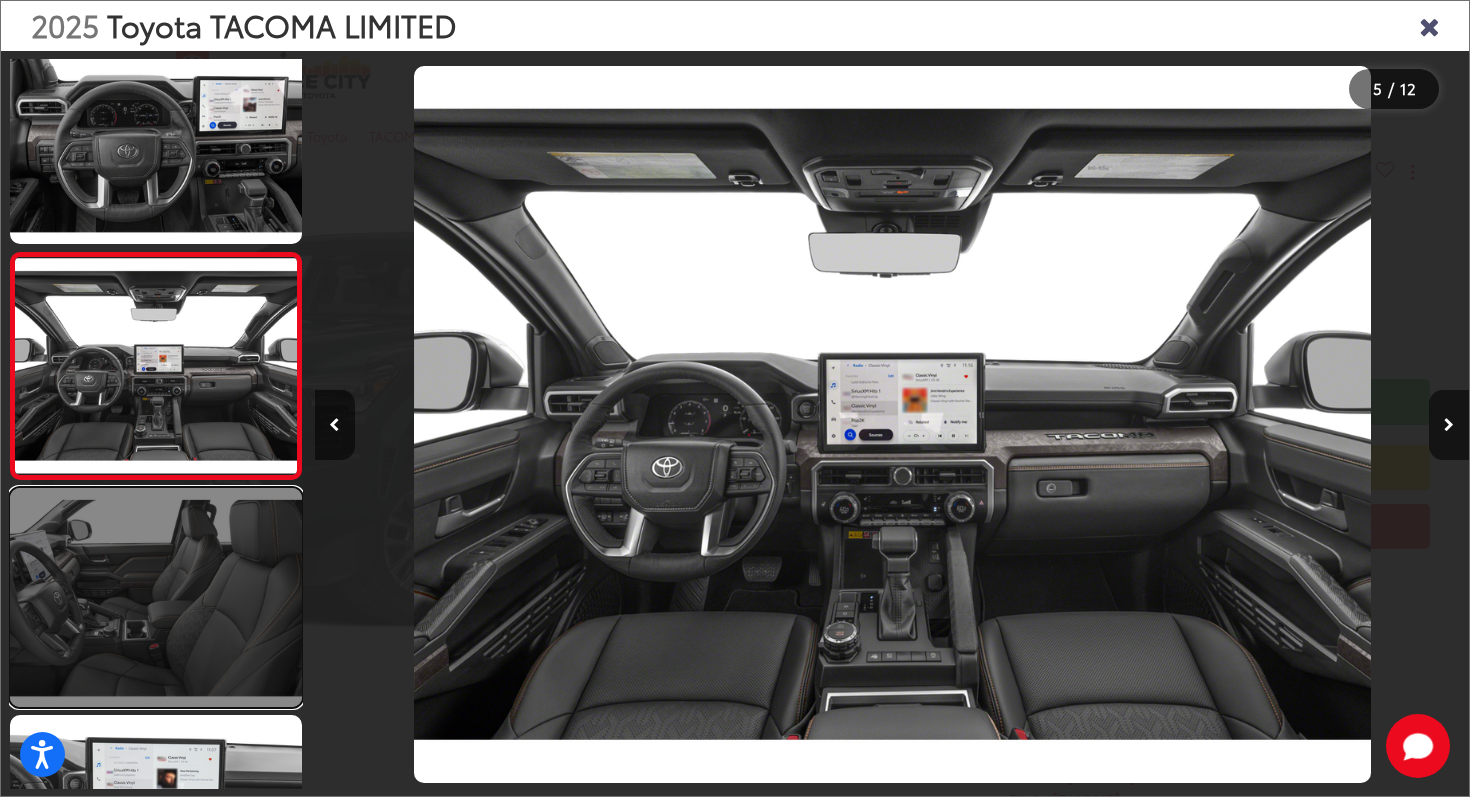 click at bounding box center [156, 597] 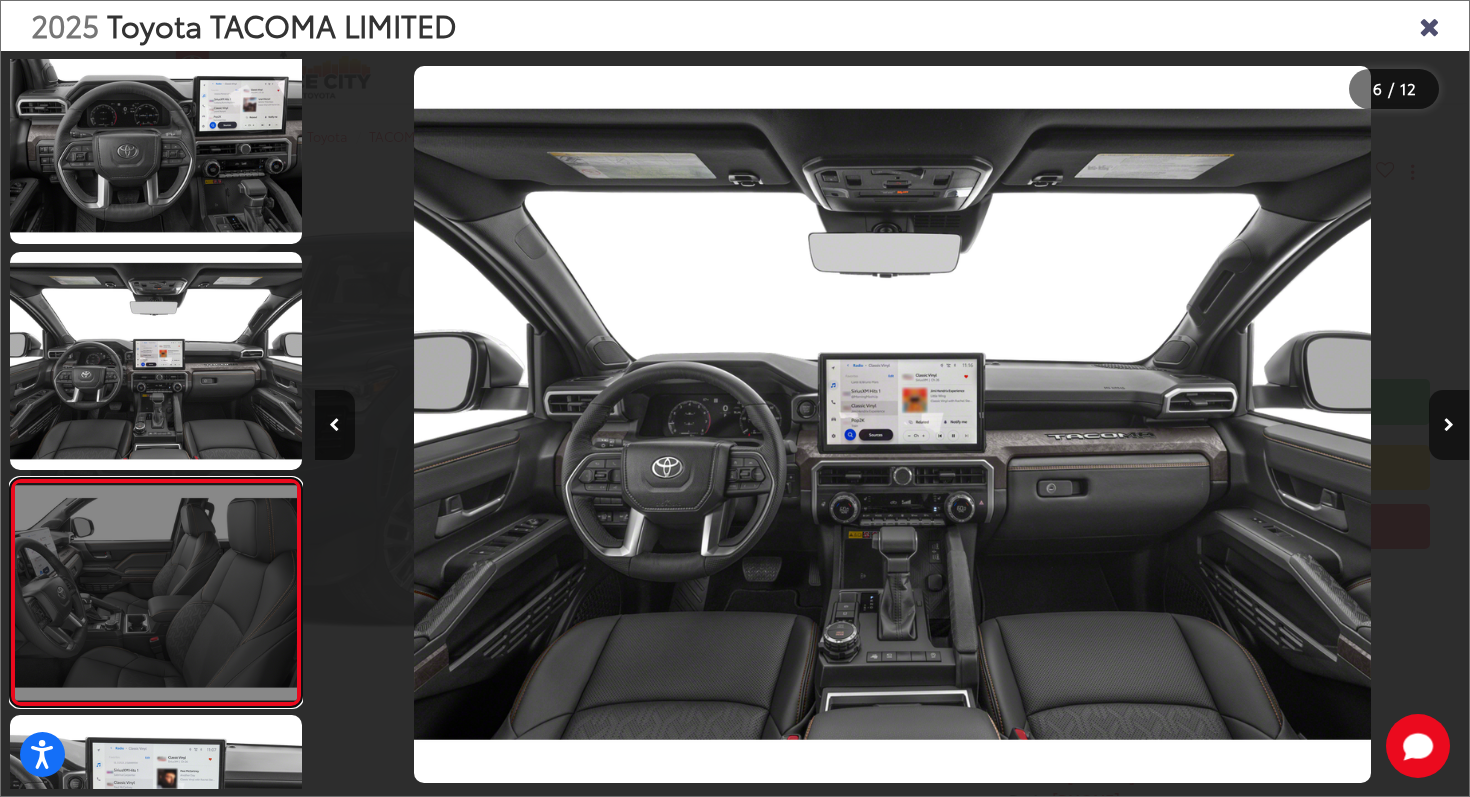 scroll, scrollTop: 0, scrollLeft: 4885, axis: horizontal 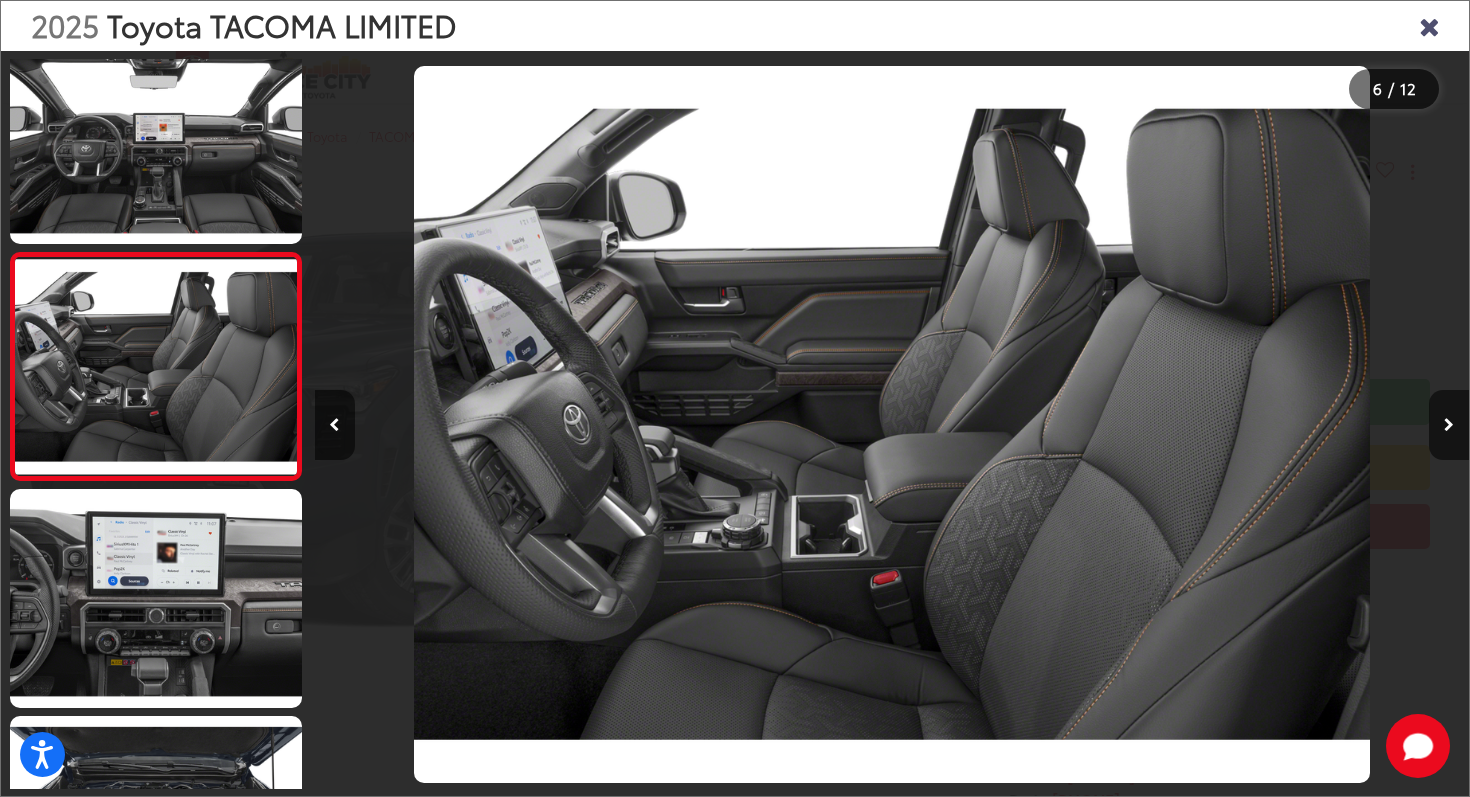 click at bounding box center [1429, 25] 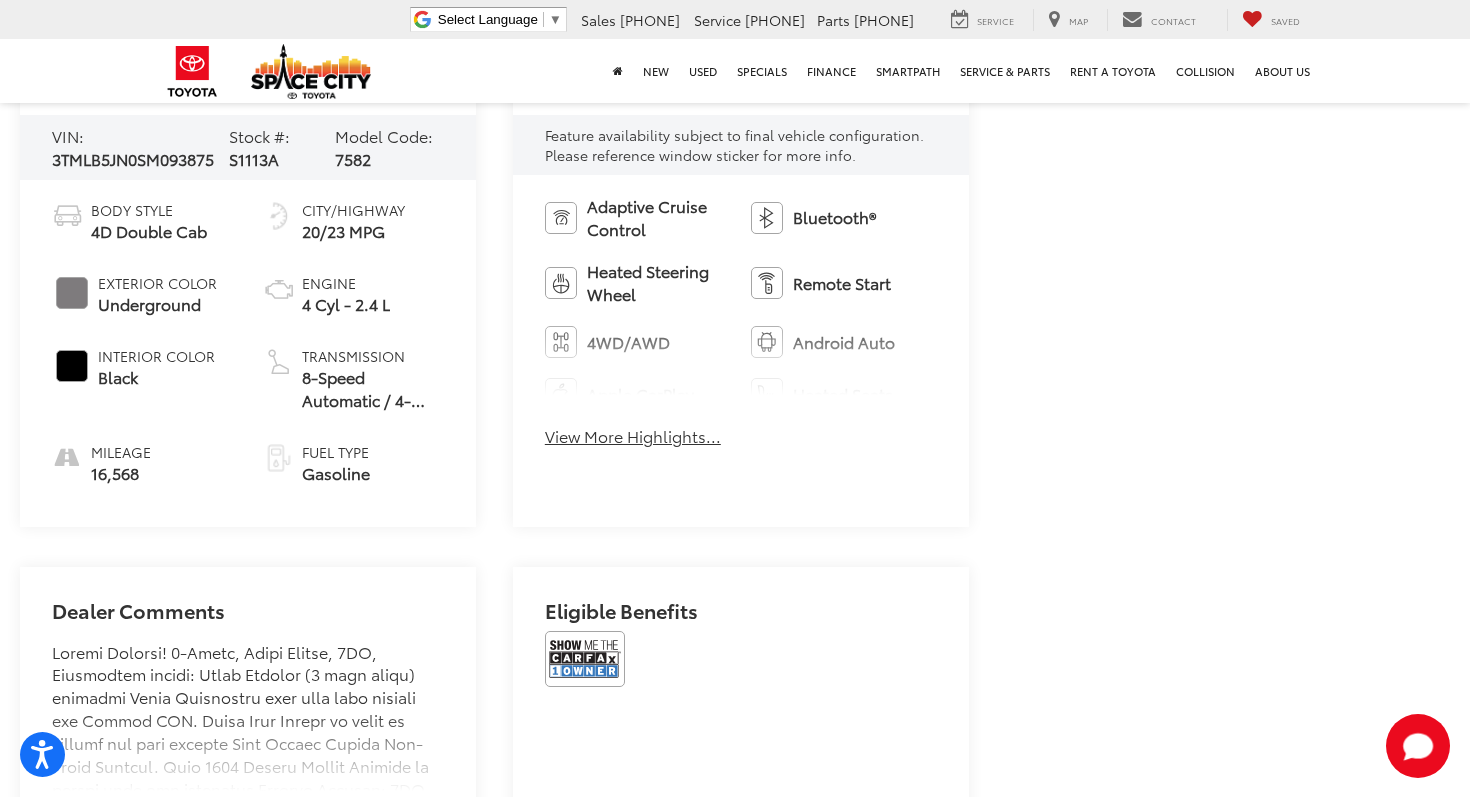 scroll, scrollTop: 0, scrollLeft: 0, axis: both 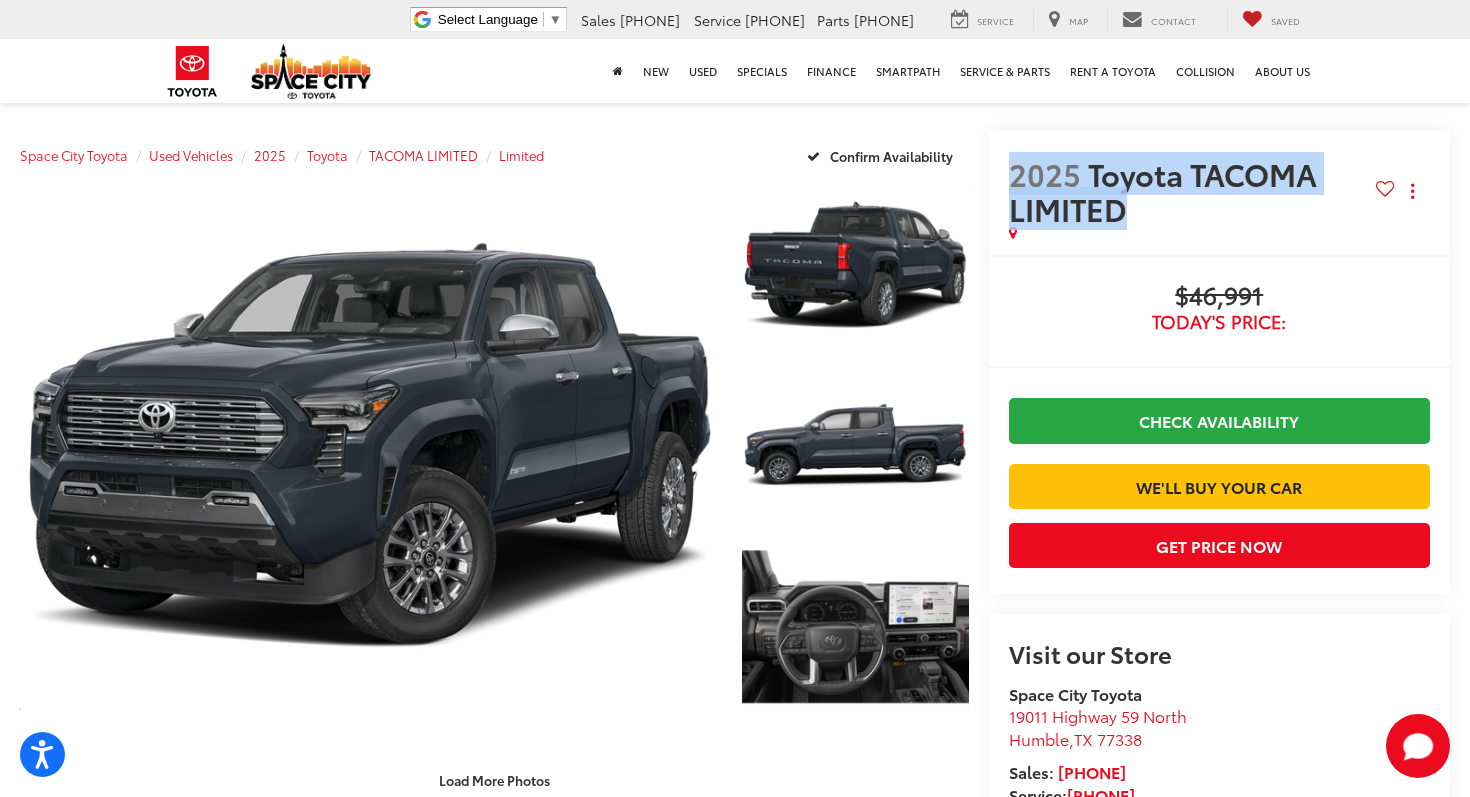 drag, startPoint x: 1006, startPoint y: 177, endPoint x: 1140, endPoint y: 202, distance: 136.31215 